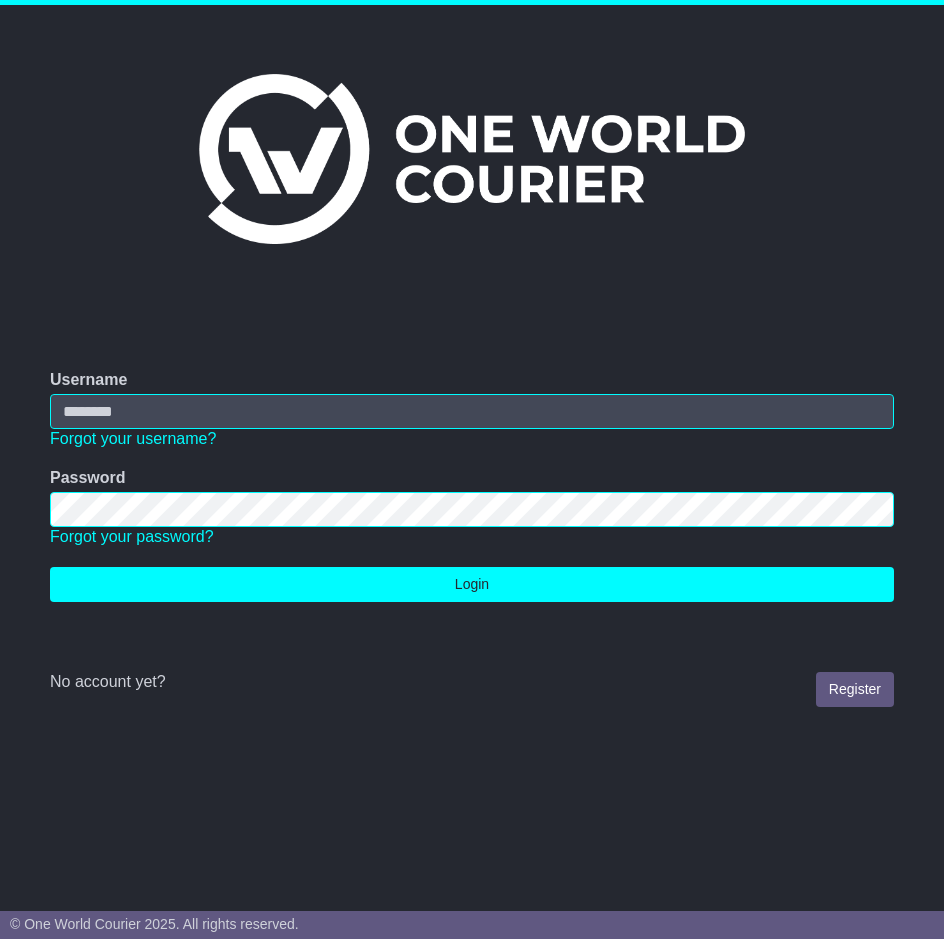scroll, scrollTop: 0, scrollLeft: 0, axis: both 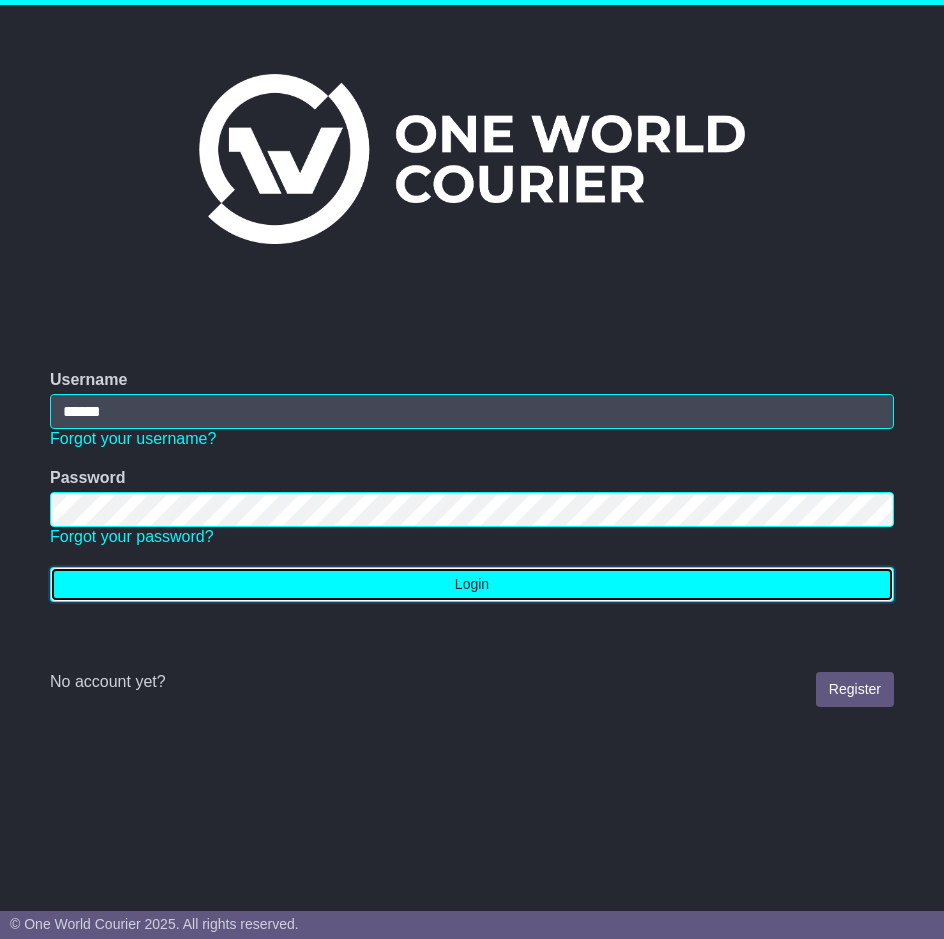 click on "Login" at bounding box center [472, 584] 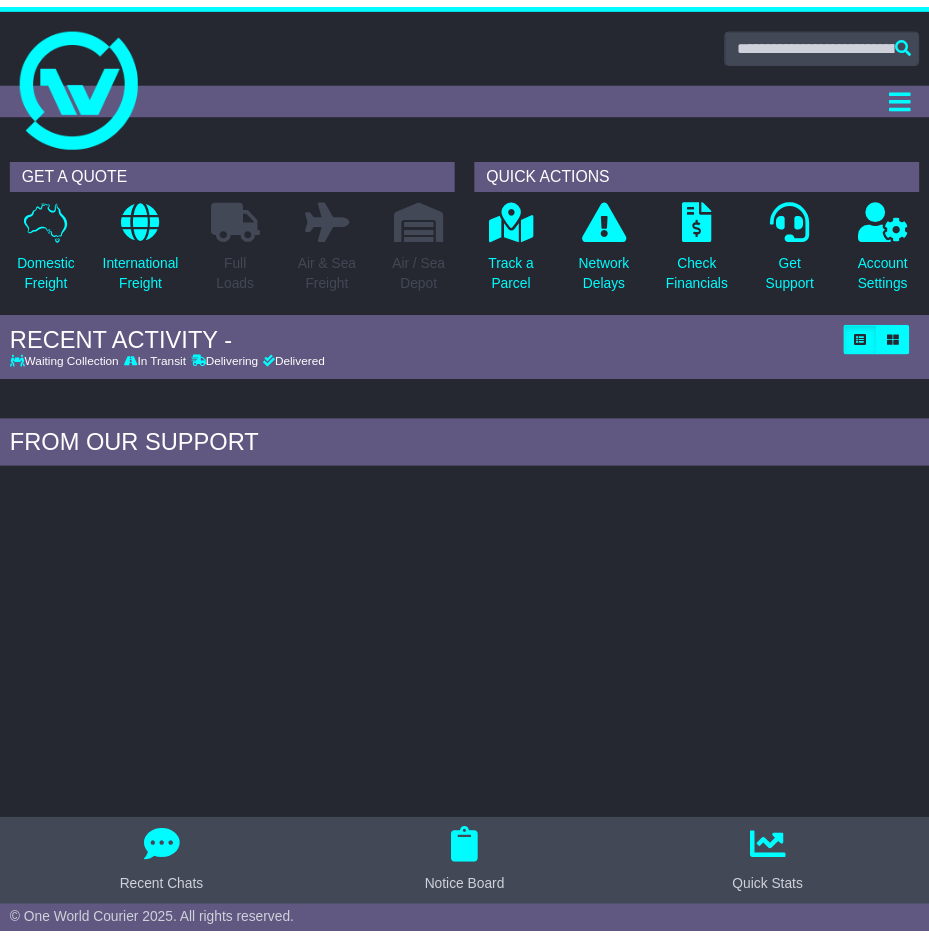 scroll, scrollTop: 0, scrollLeft: 0, axis: both 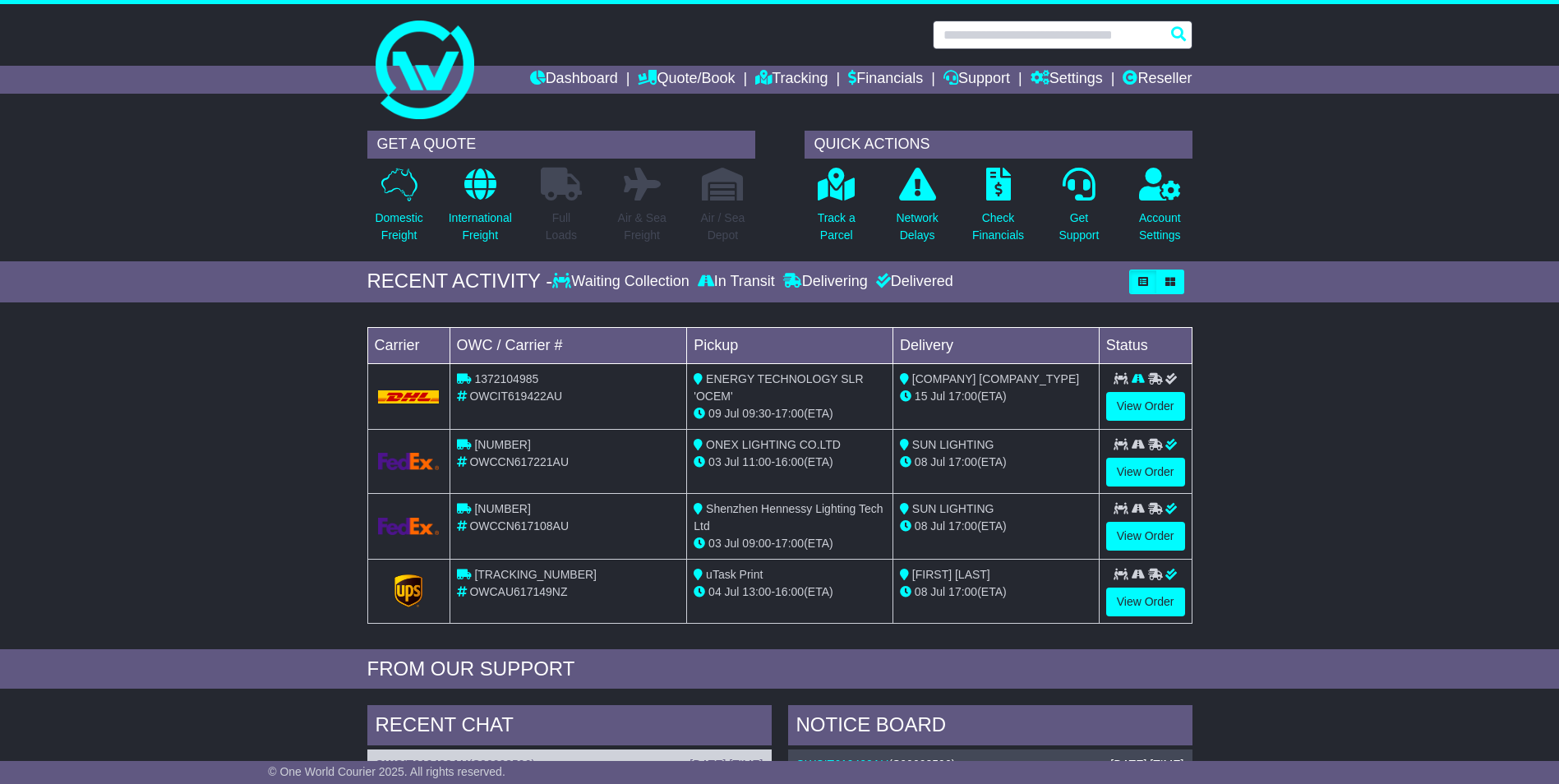 click at bounding box center [1063, 35] 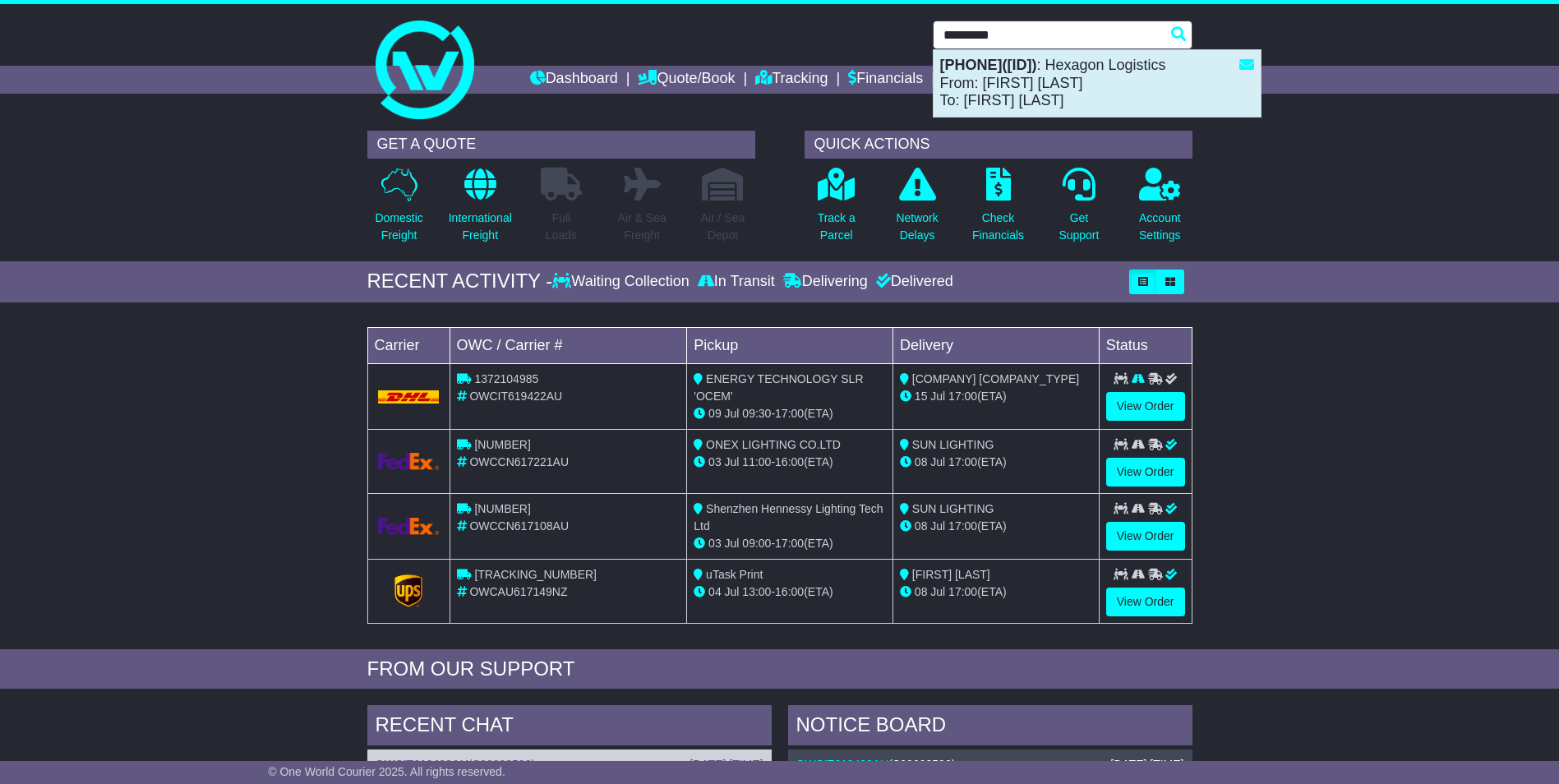 click on "[PHONE]([ID]) : [COMPANY] From: [FIRST] [LAST] To: [FIRST] [LAST]" at bounding box center [1097, 83] 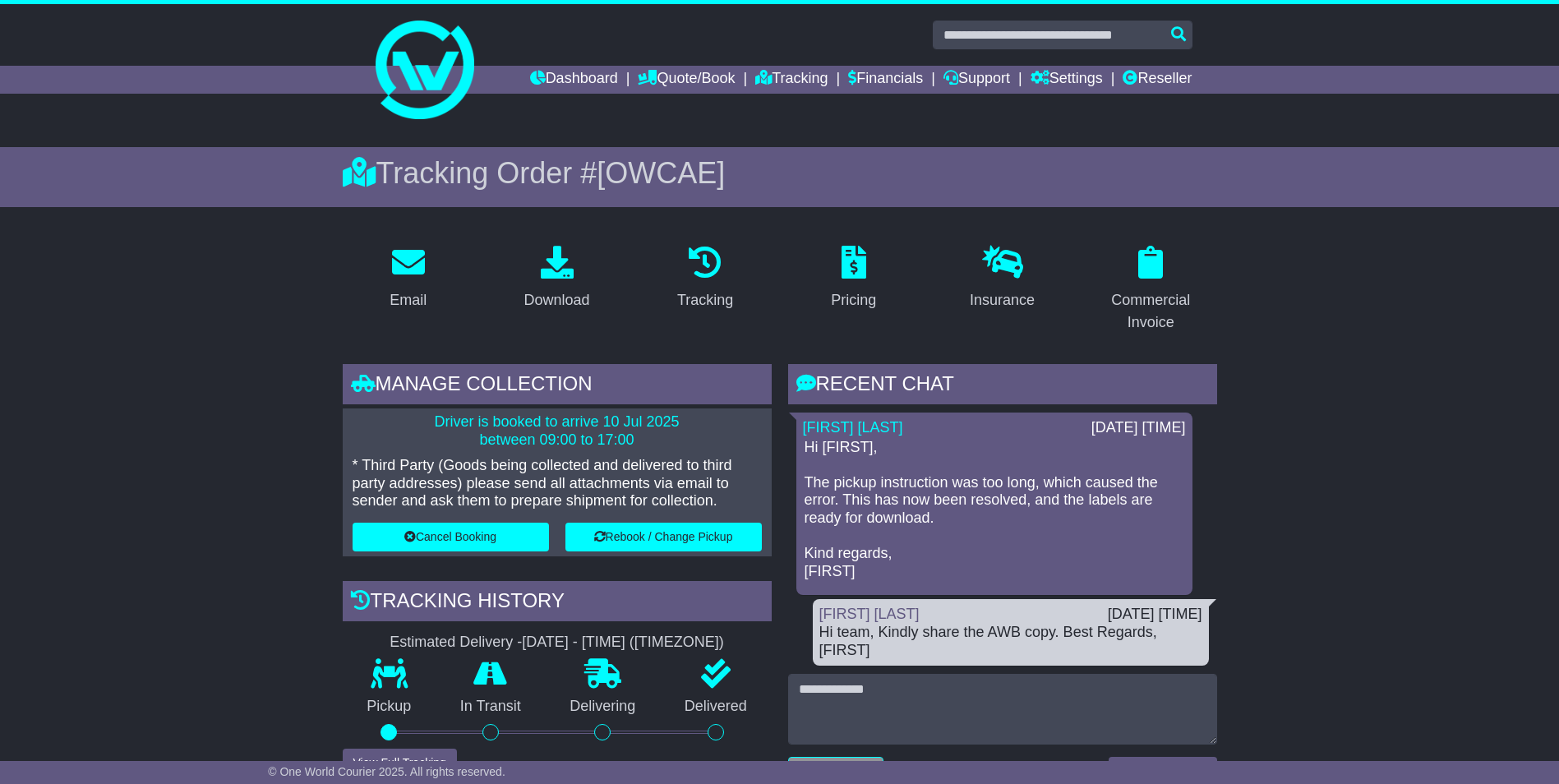 scroll, scrollTop: 0, scrollLeft: 0, axis: both 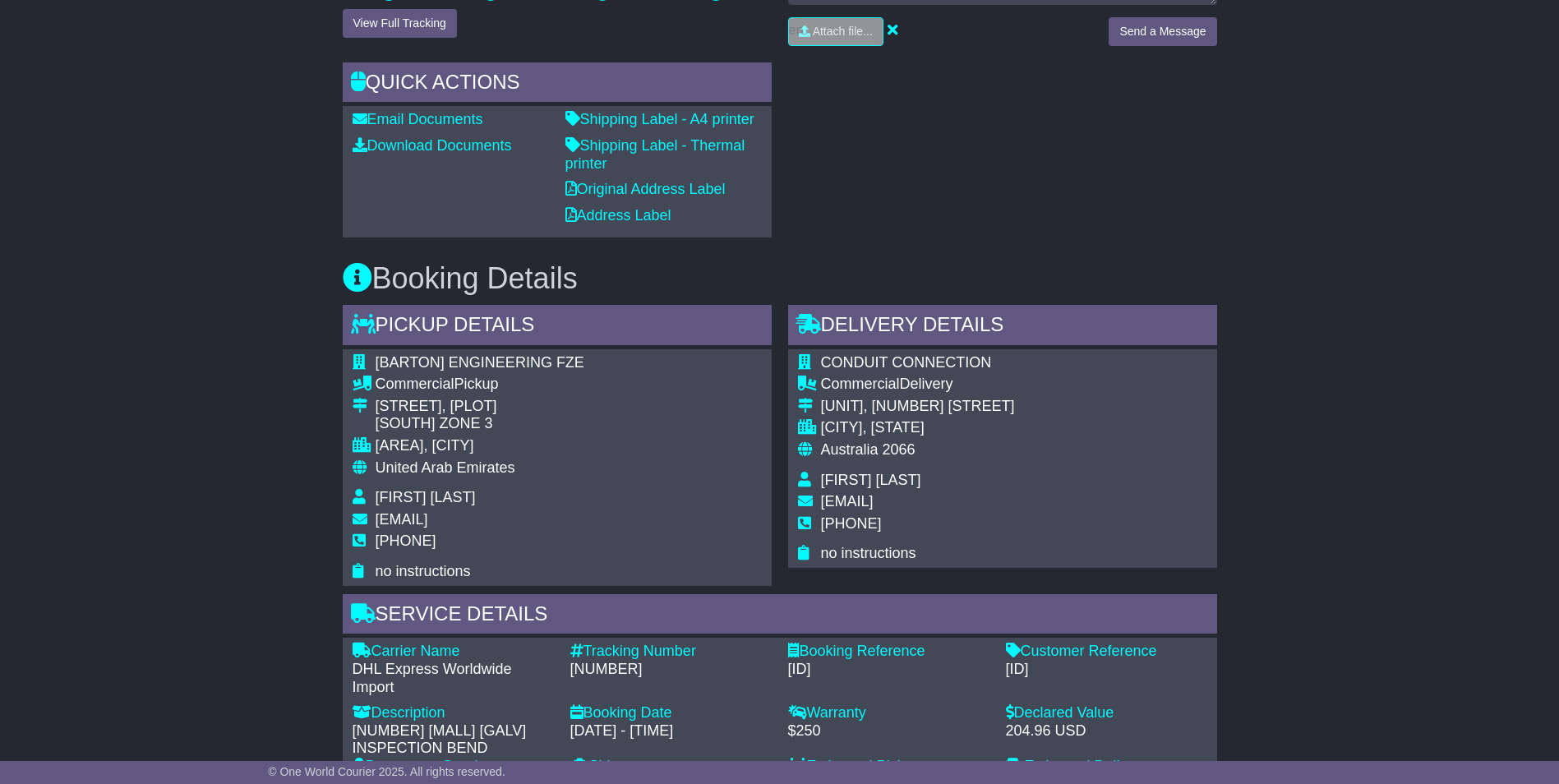 click on "3457649311" at bounding box center (671, 670) 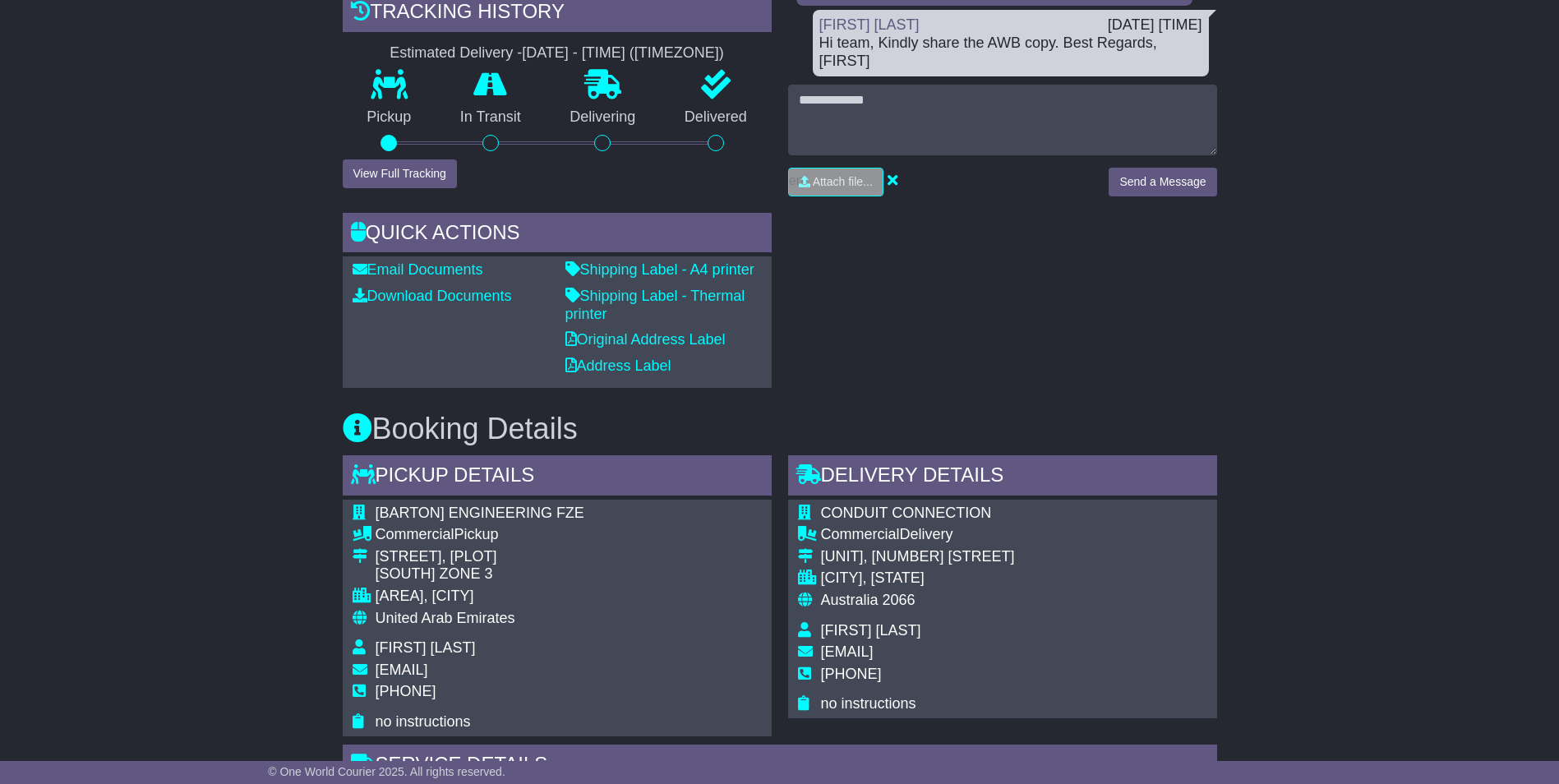 scroll, scrollTop: 411, scrollLeft: 0, axis: vertical 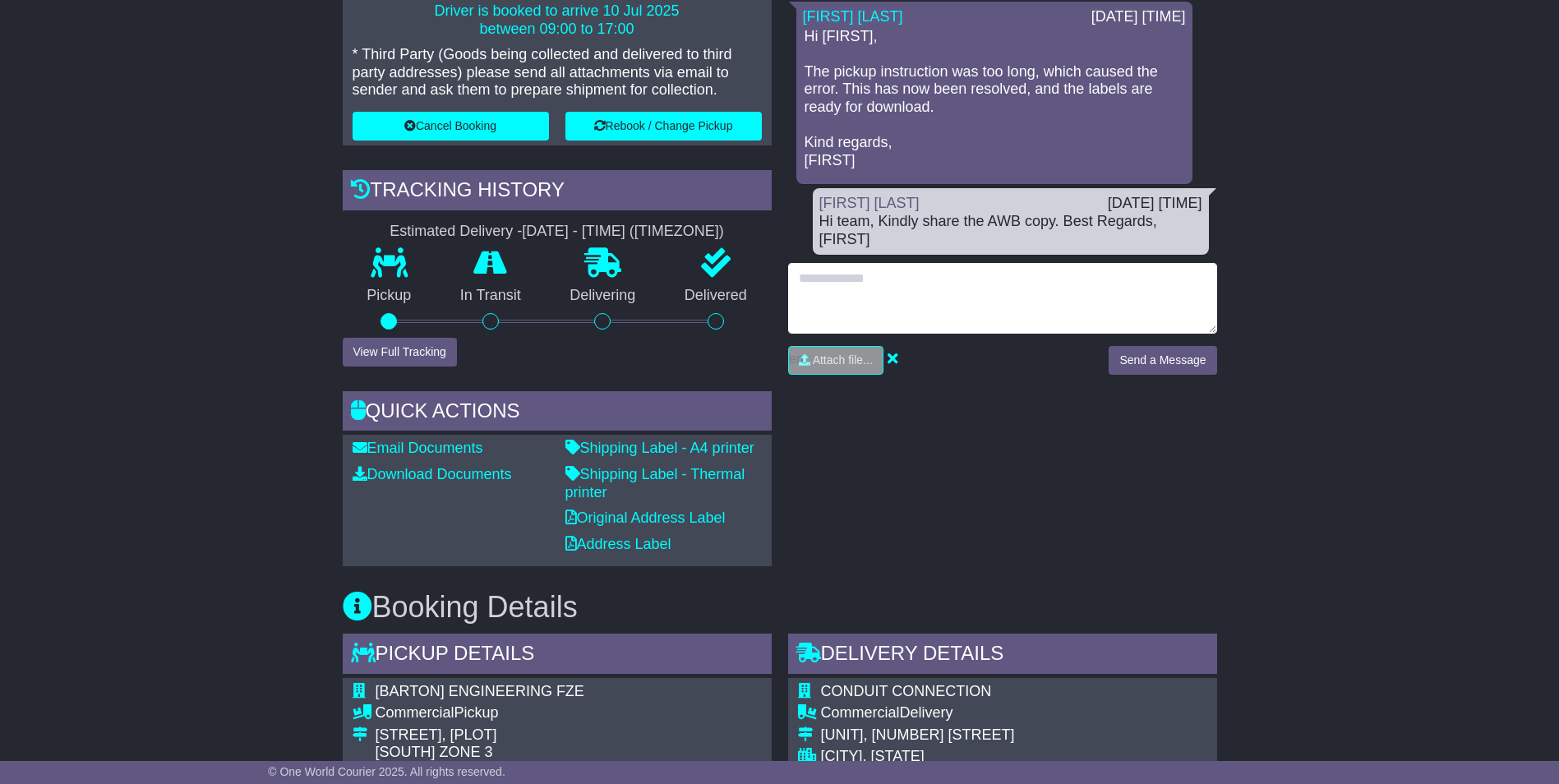 click at bounding box center [1003, 298] 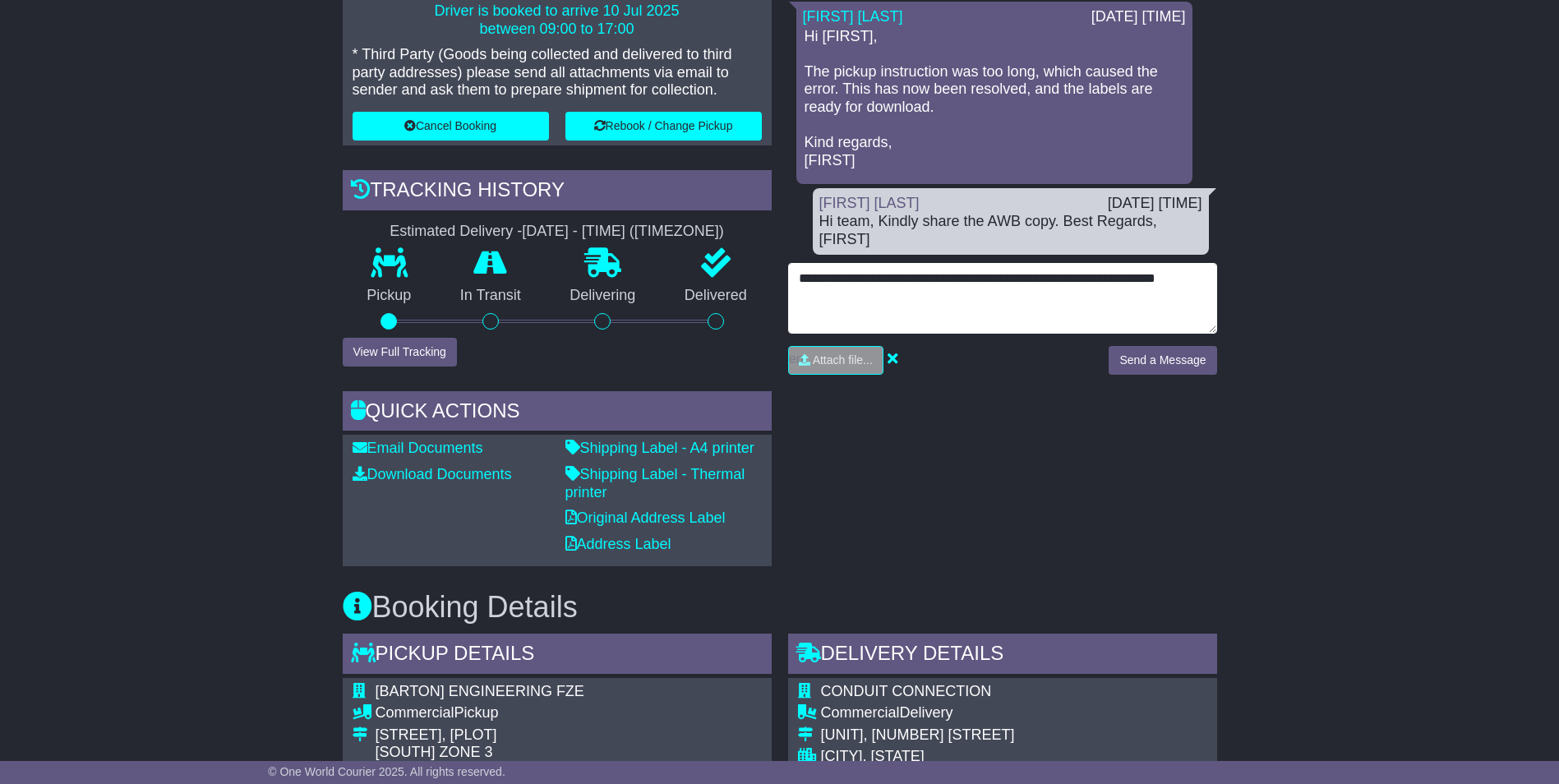 click on "**********" at bounding box center [1003, 298] 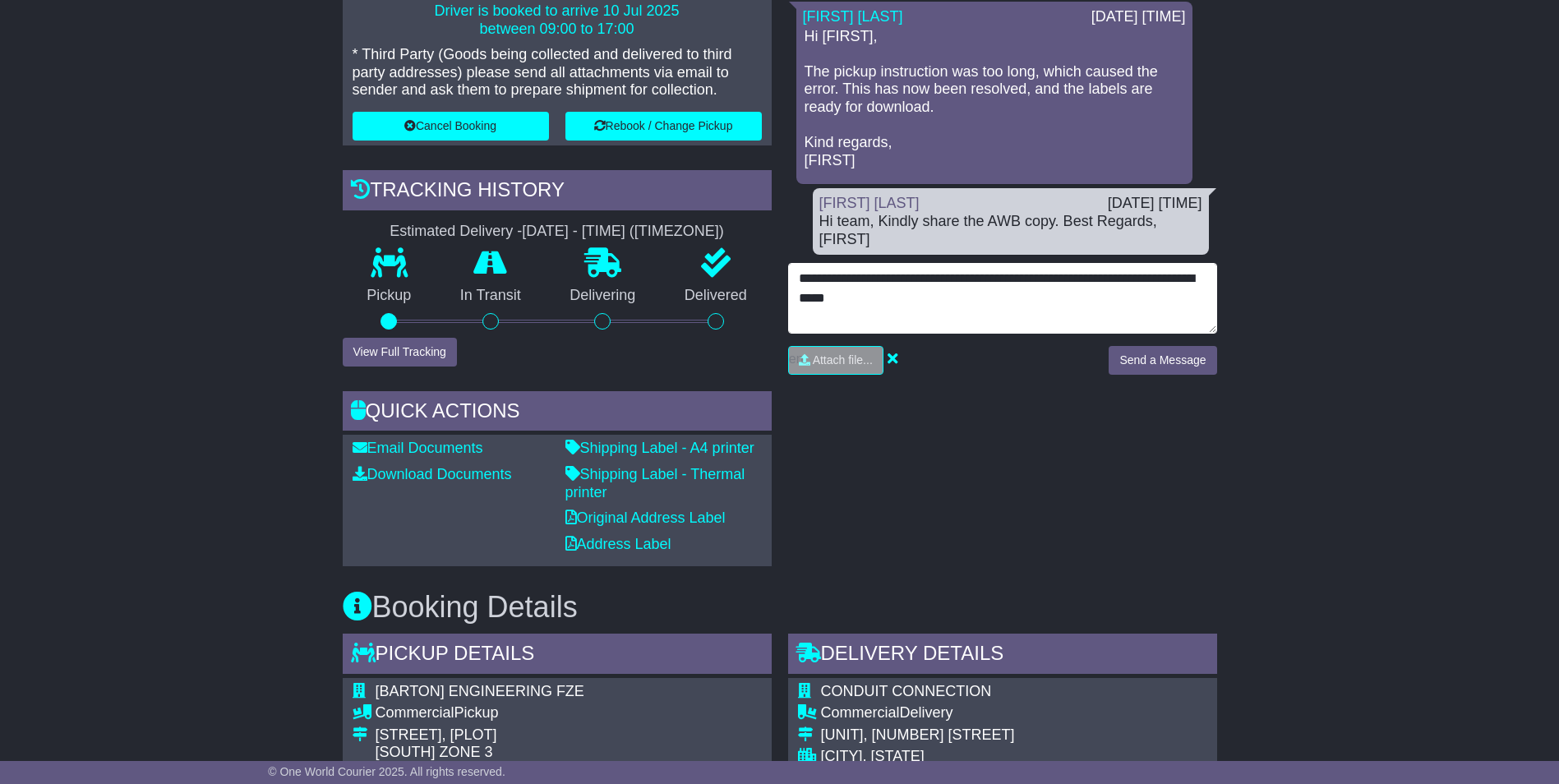 type on "**********" 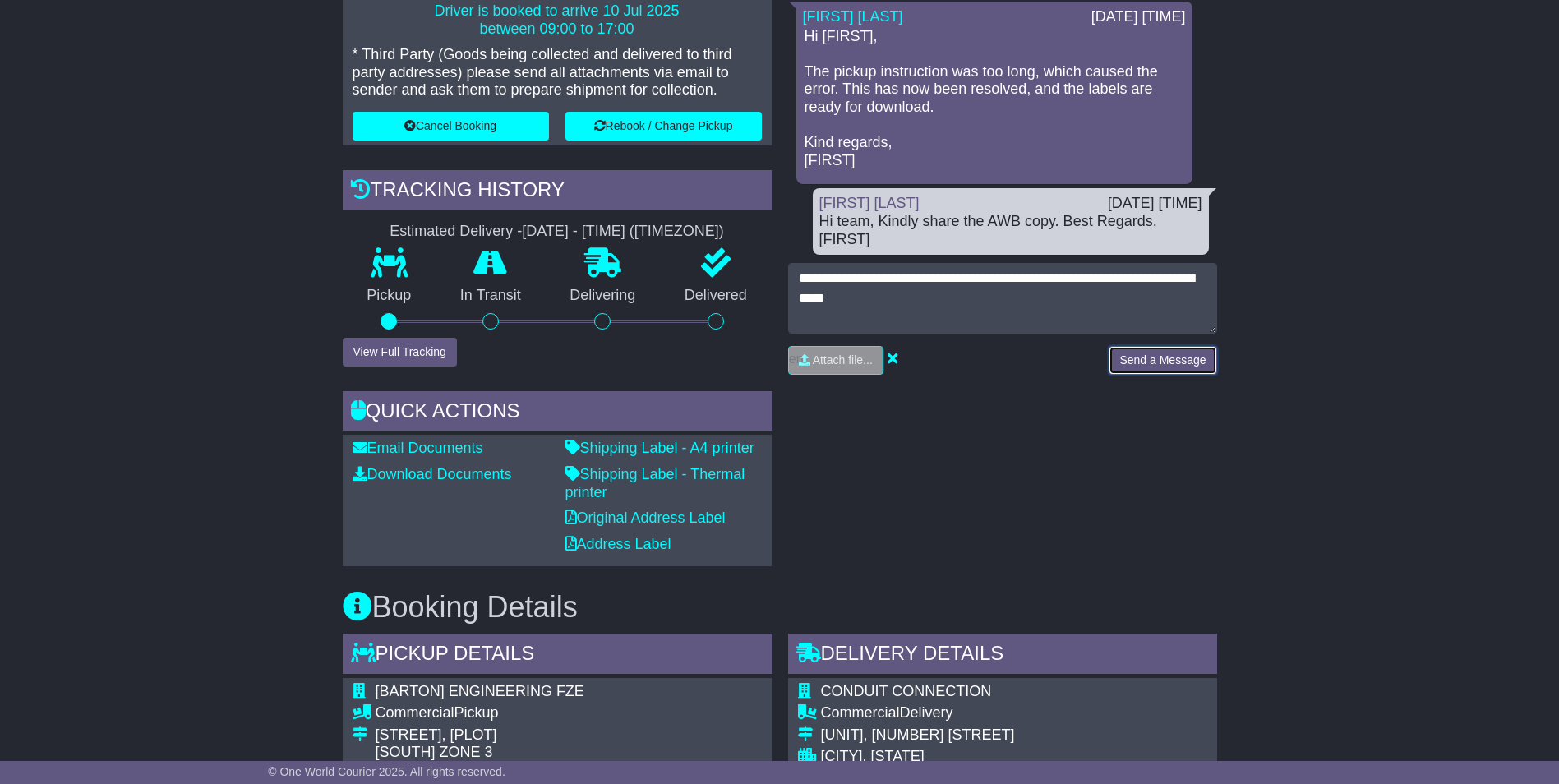 click on "Send a Message" at bounding box center [1162, 360] 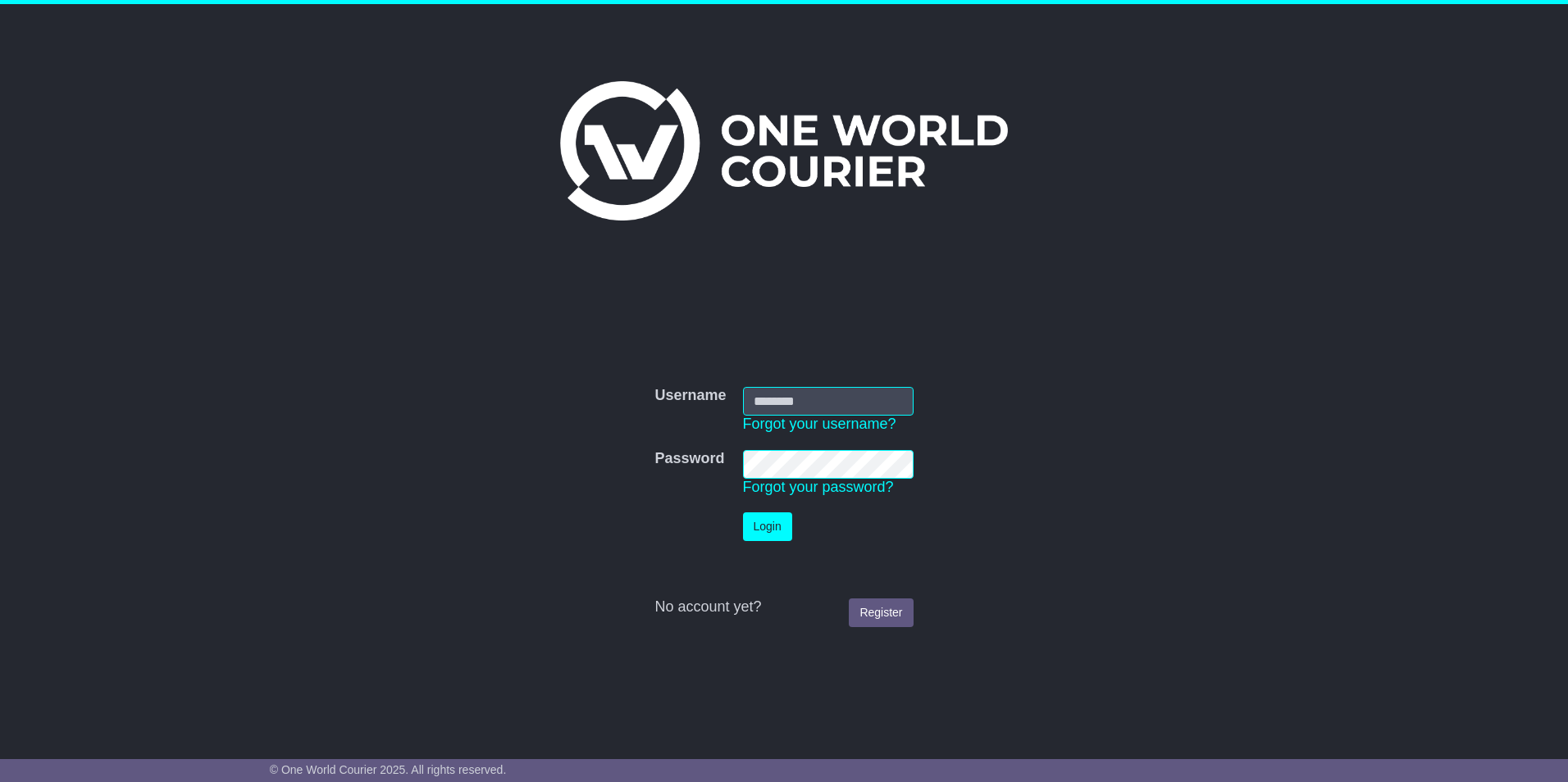 scroll, scrollTop: 0, scrollLeft: 0, axis: both 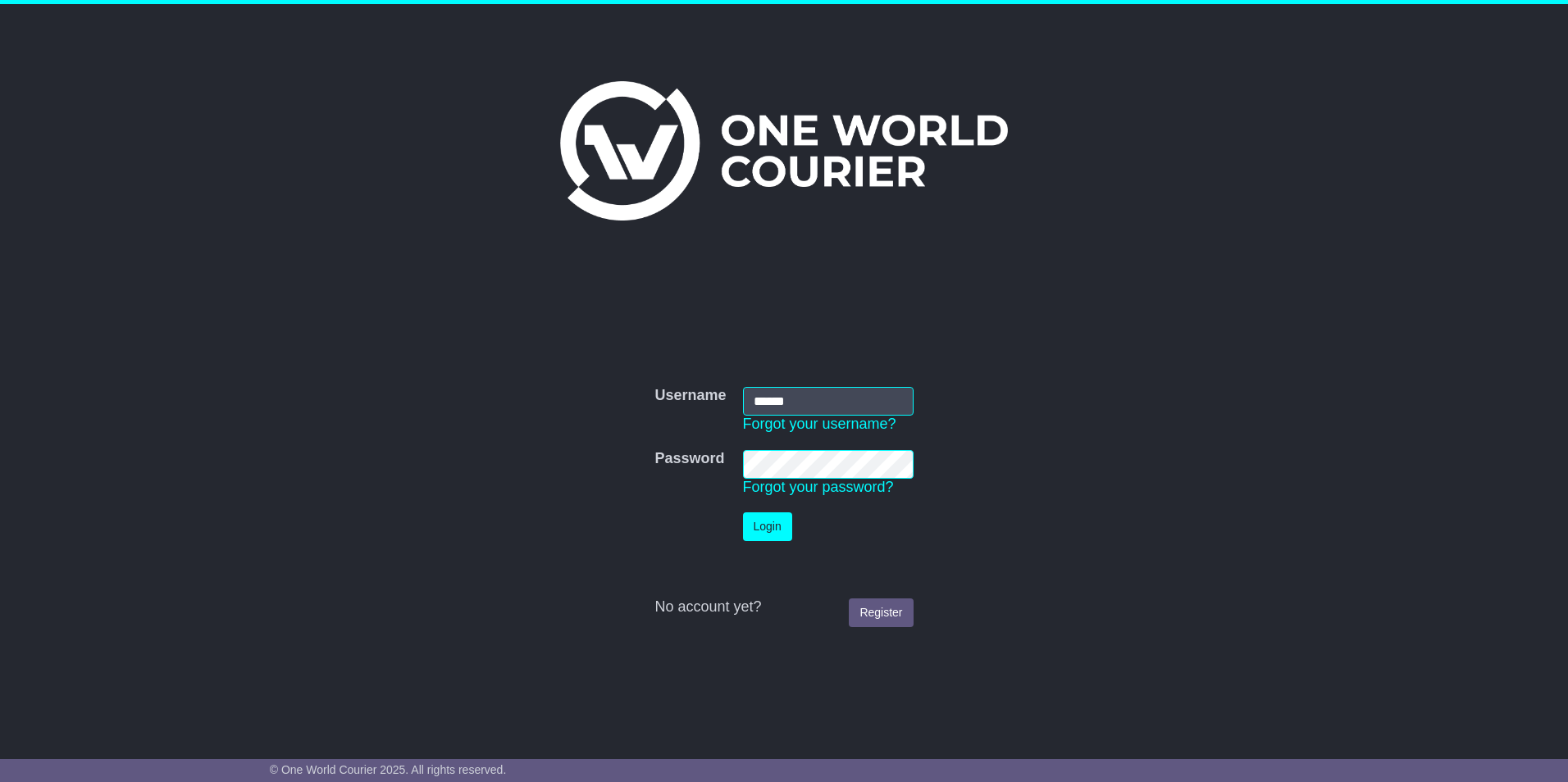 click on "Login" at bounding box center [828, 410] 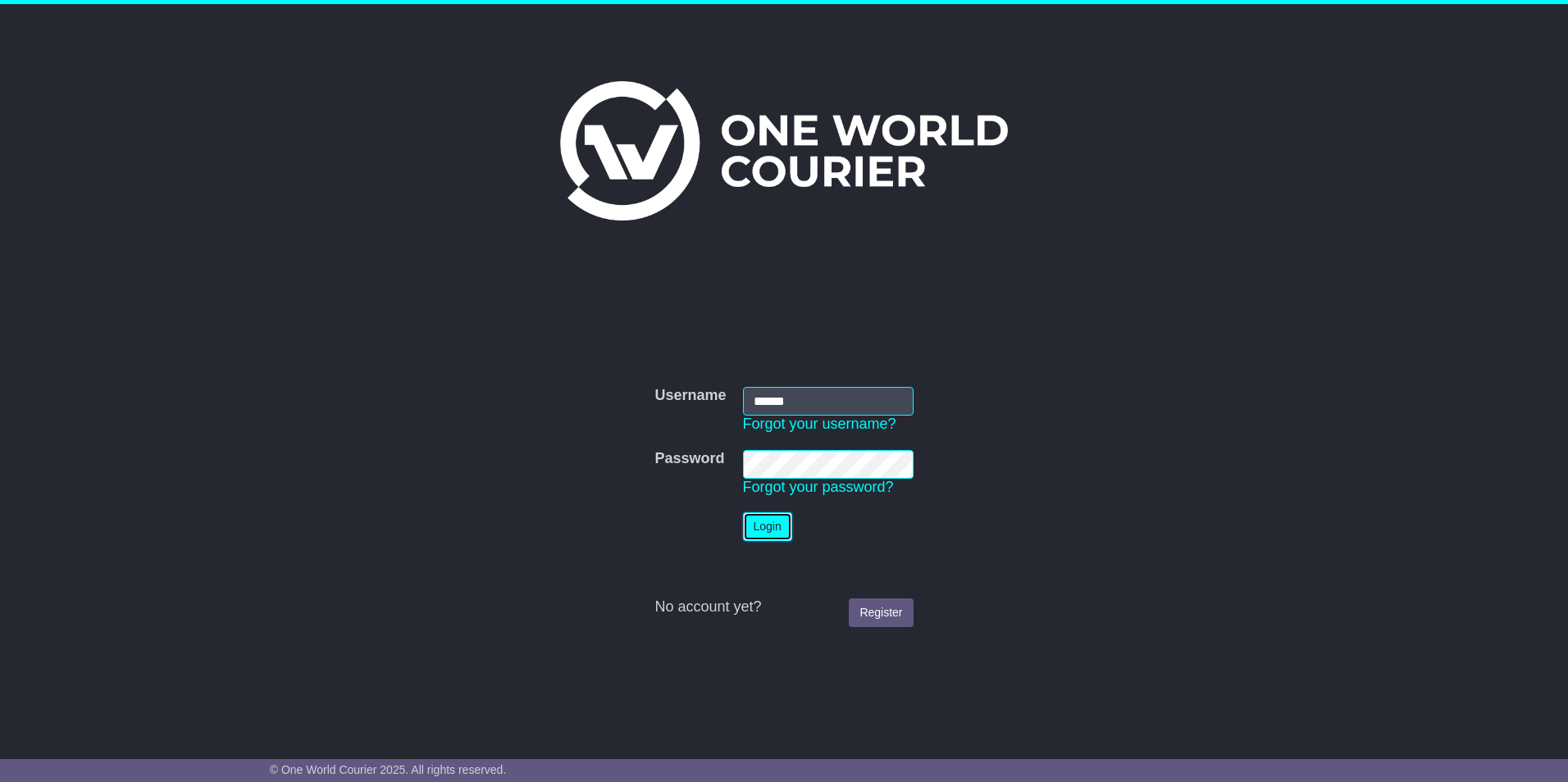 click on "Login" at bounding box center (768, 526) 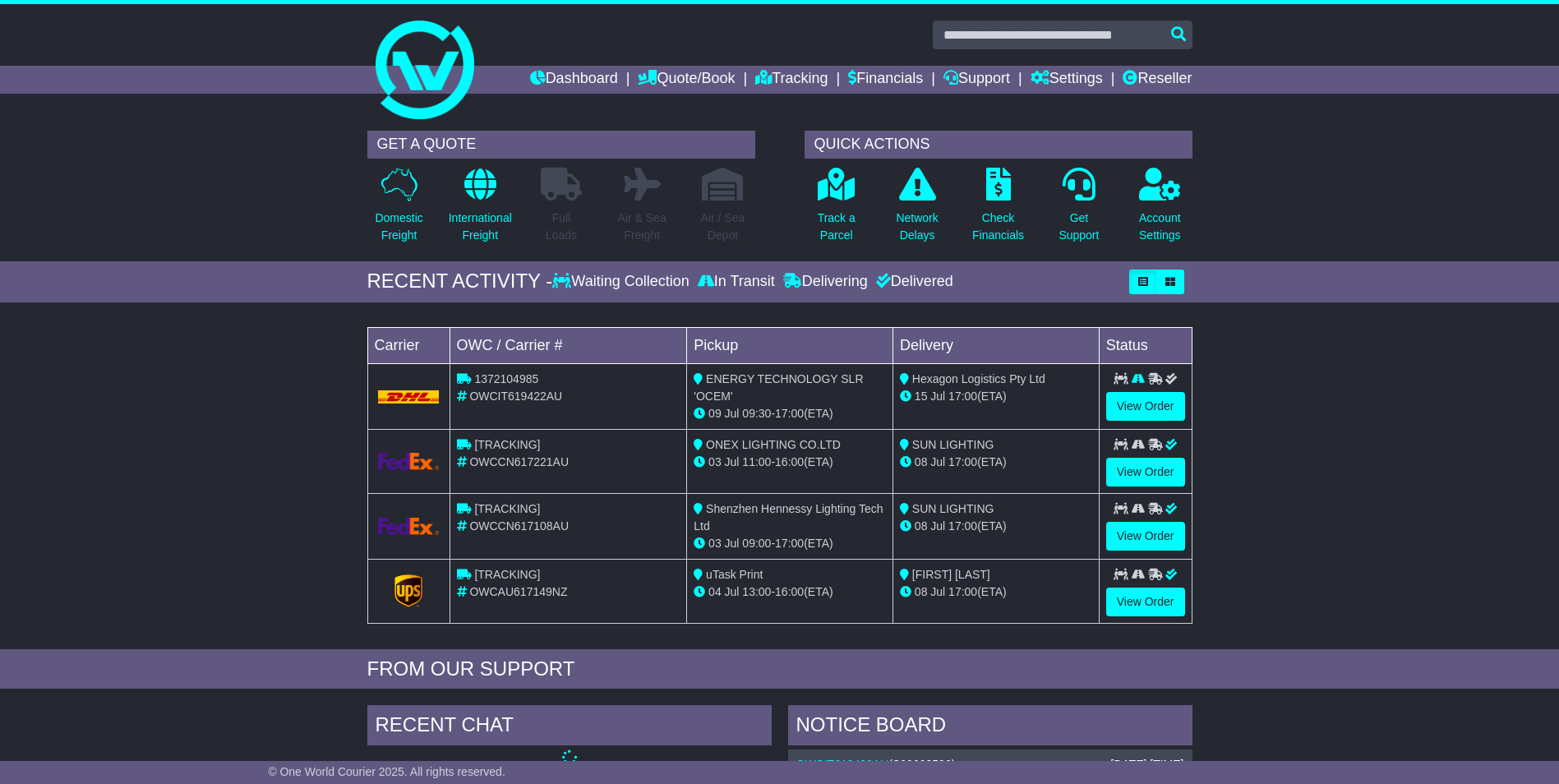 scroll, scrollTop: 0, scrollLeft: 0, axis: both 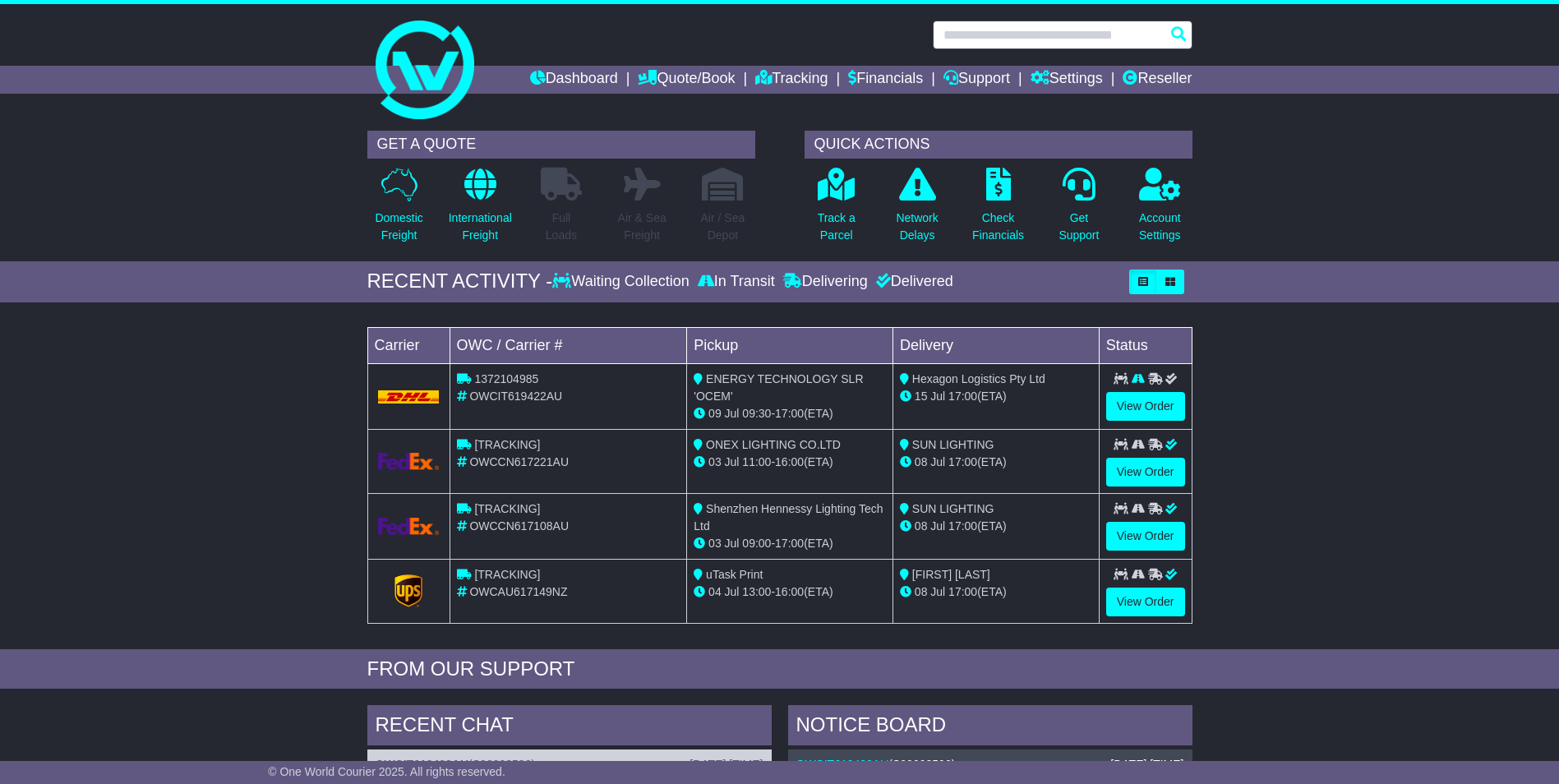 click at bounding box center (1063, 35) 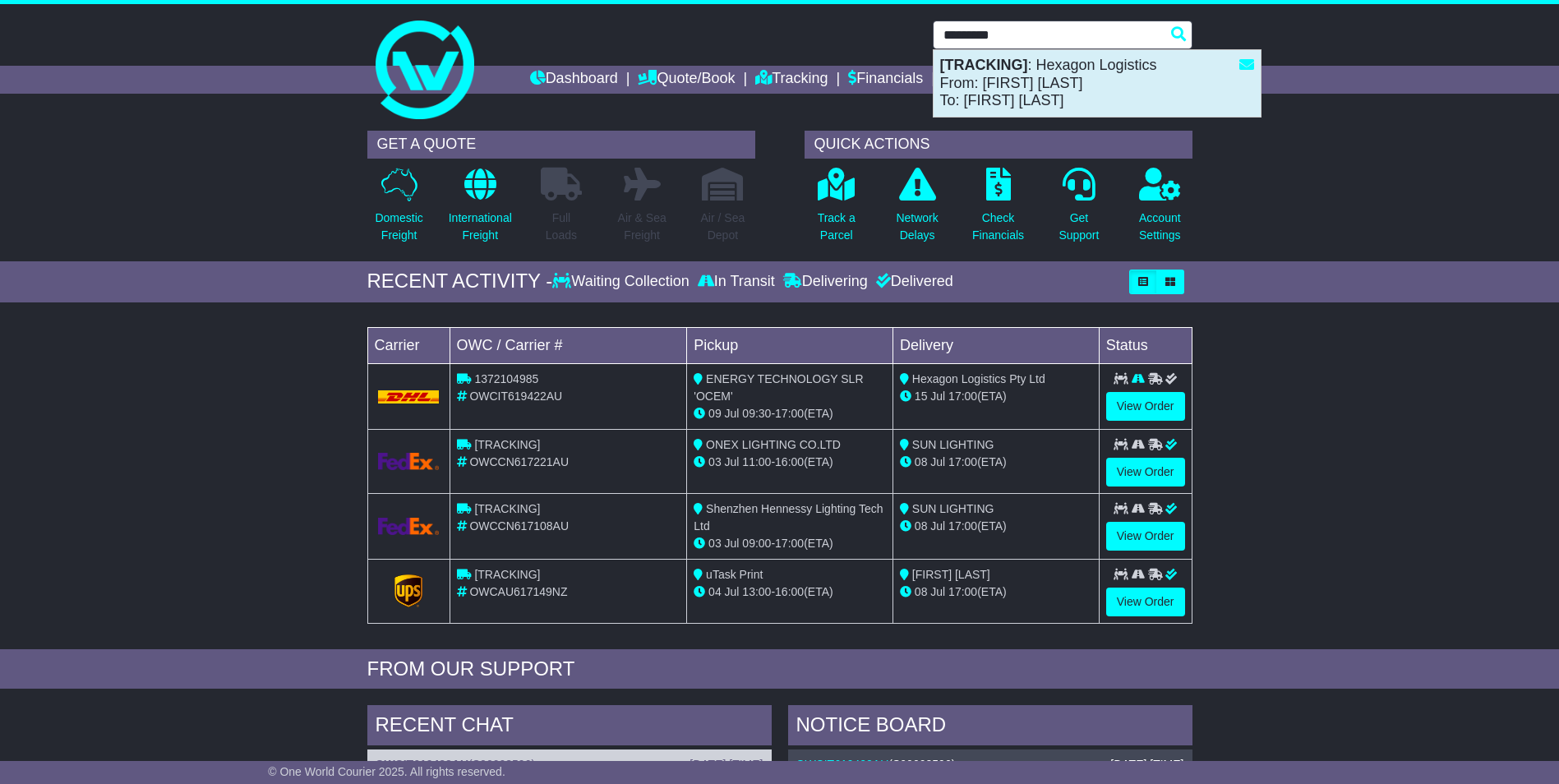 drag, startPoint x: 1048, startPoint y: 76, endPoint x: 1049, endPoint y: 68, distance: 8.062258 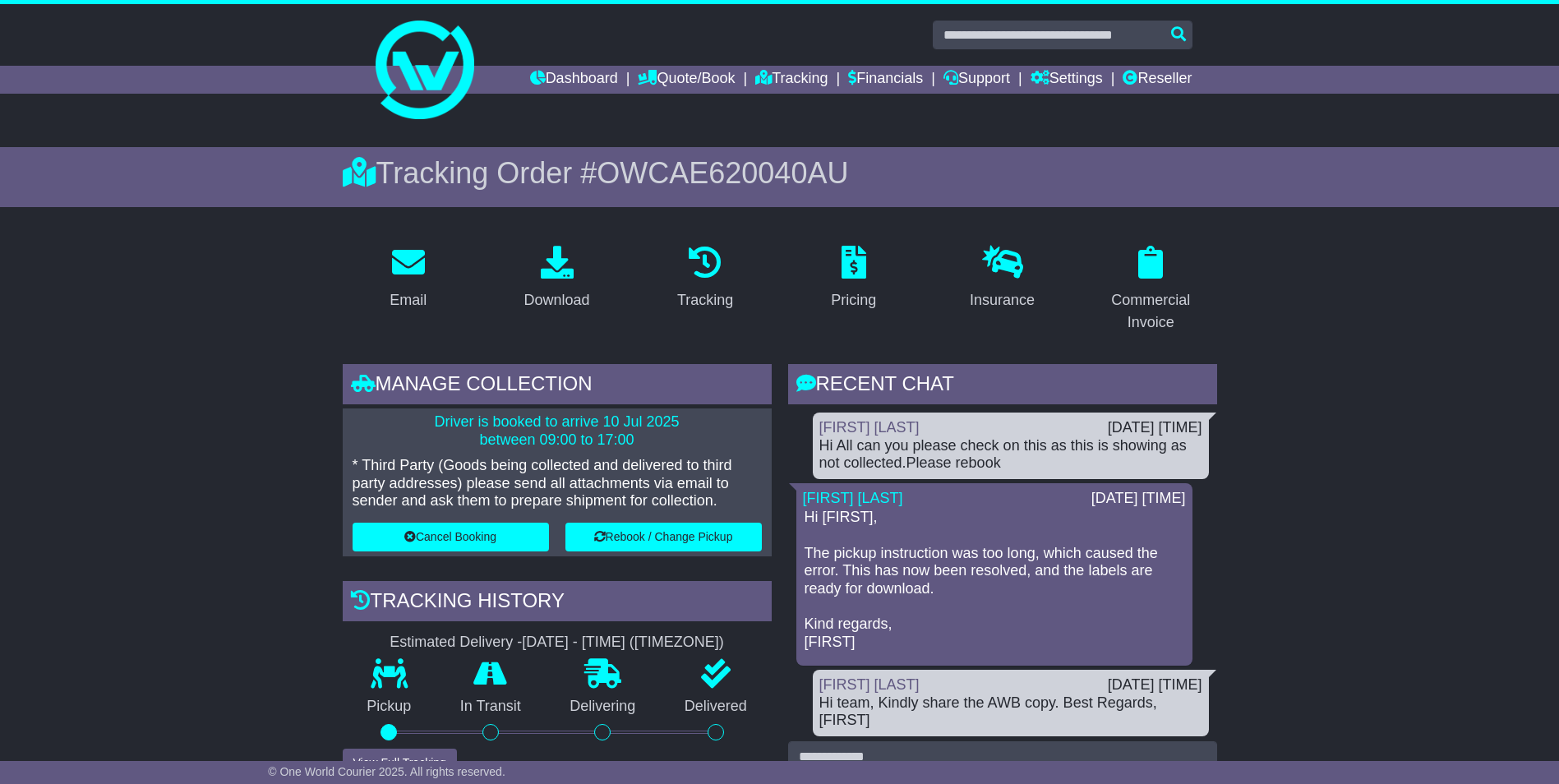 scroll, scrollTop: 0, scrollLeft: 0, axis: both 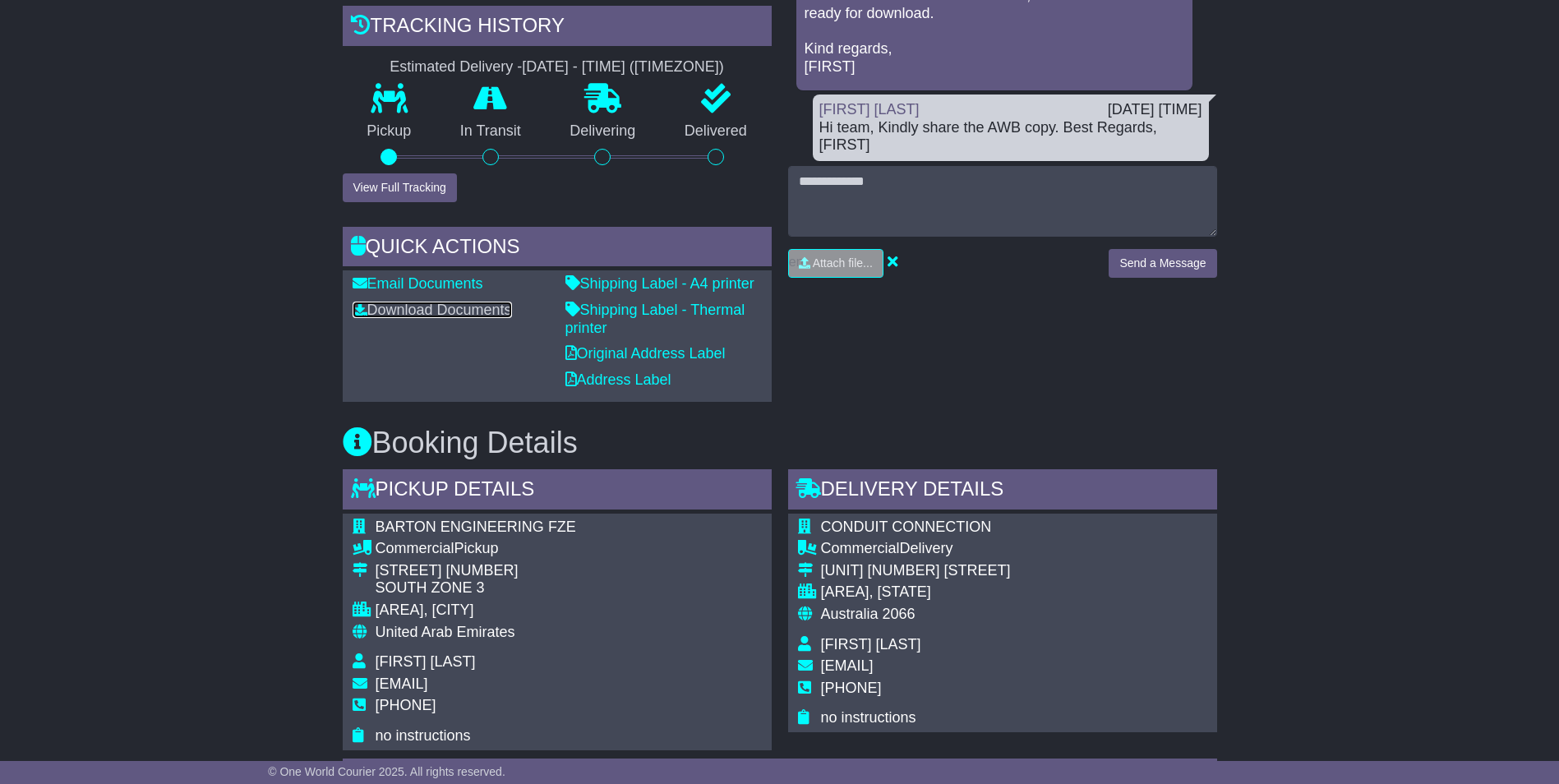 click on "Download Documents" at bounding box center (432, 310) 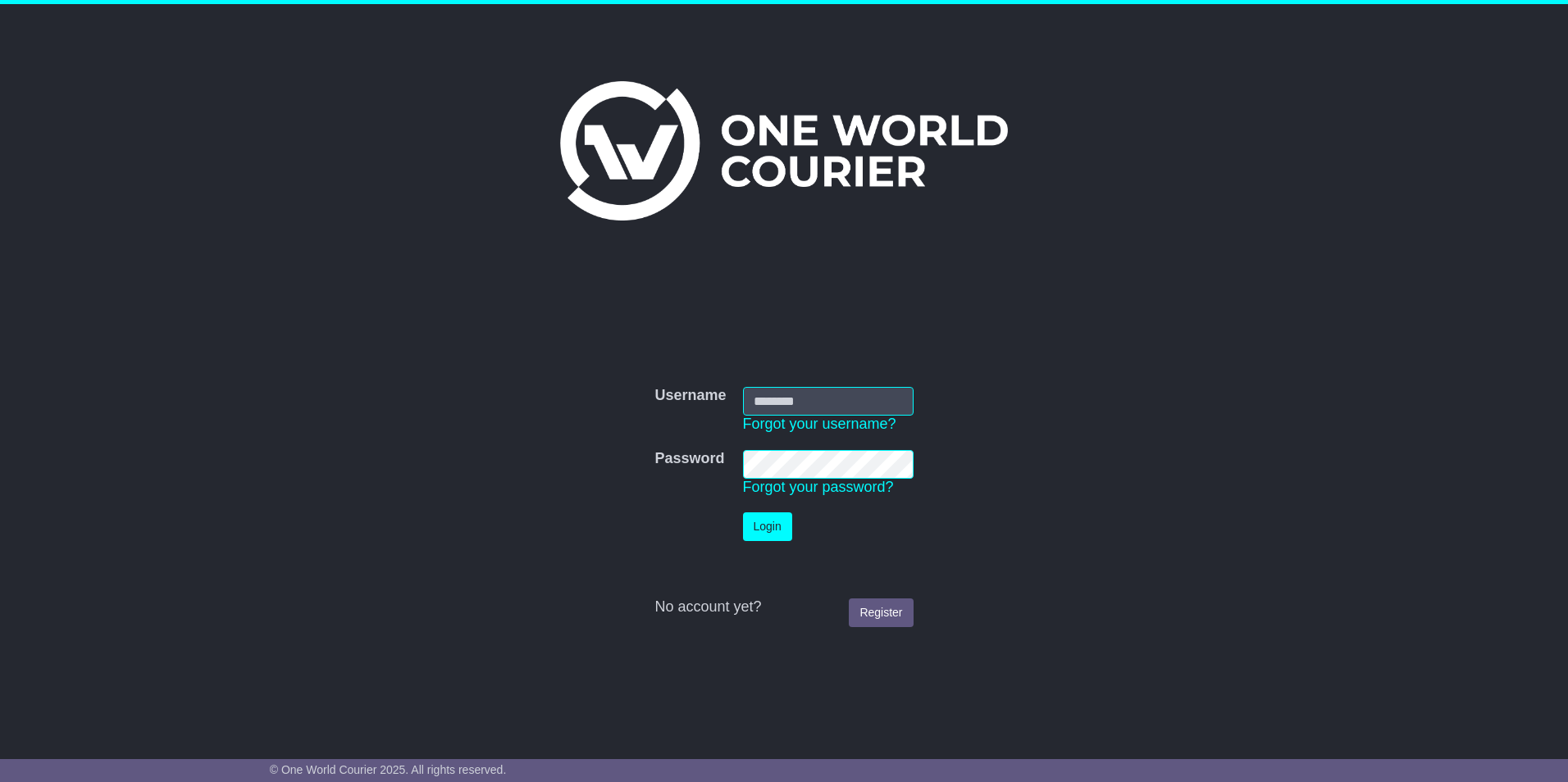 scroll, scrollTop: 0, scrollLeft: 0, axis: both 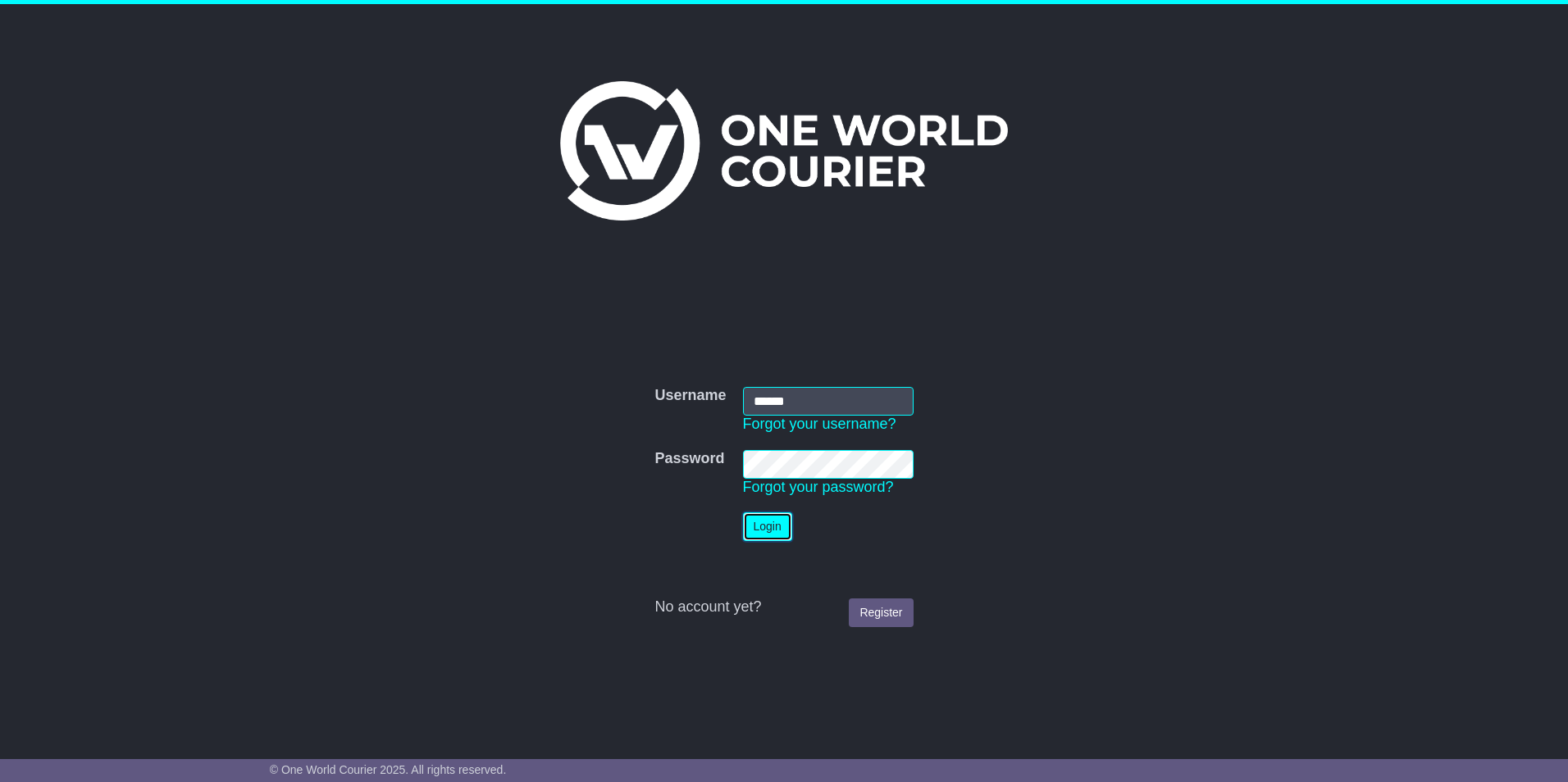 click on "Login" at bounding box center (768, 526) 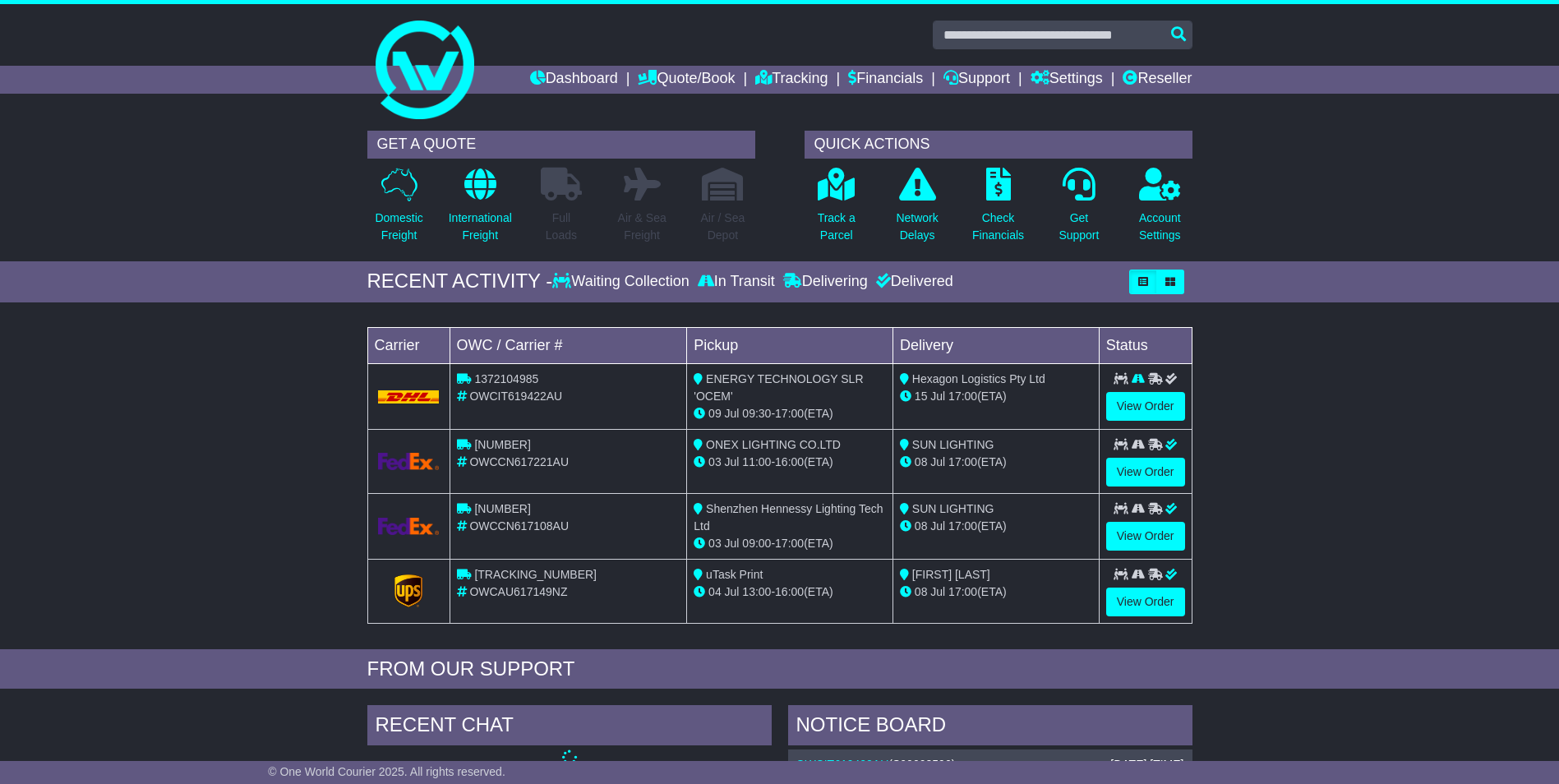 scroll, scrollTop: 0, scrollLeft: 0, axis: both 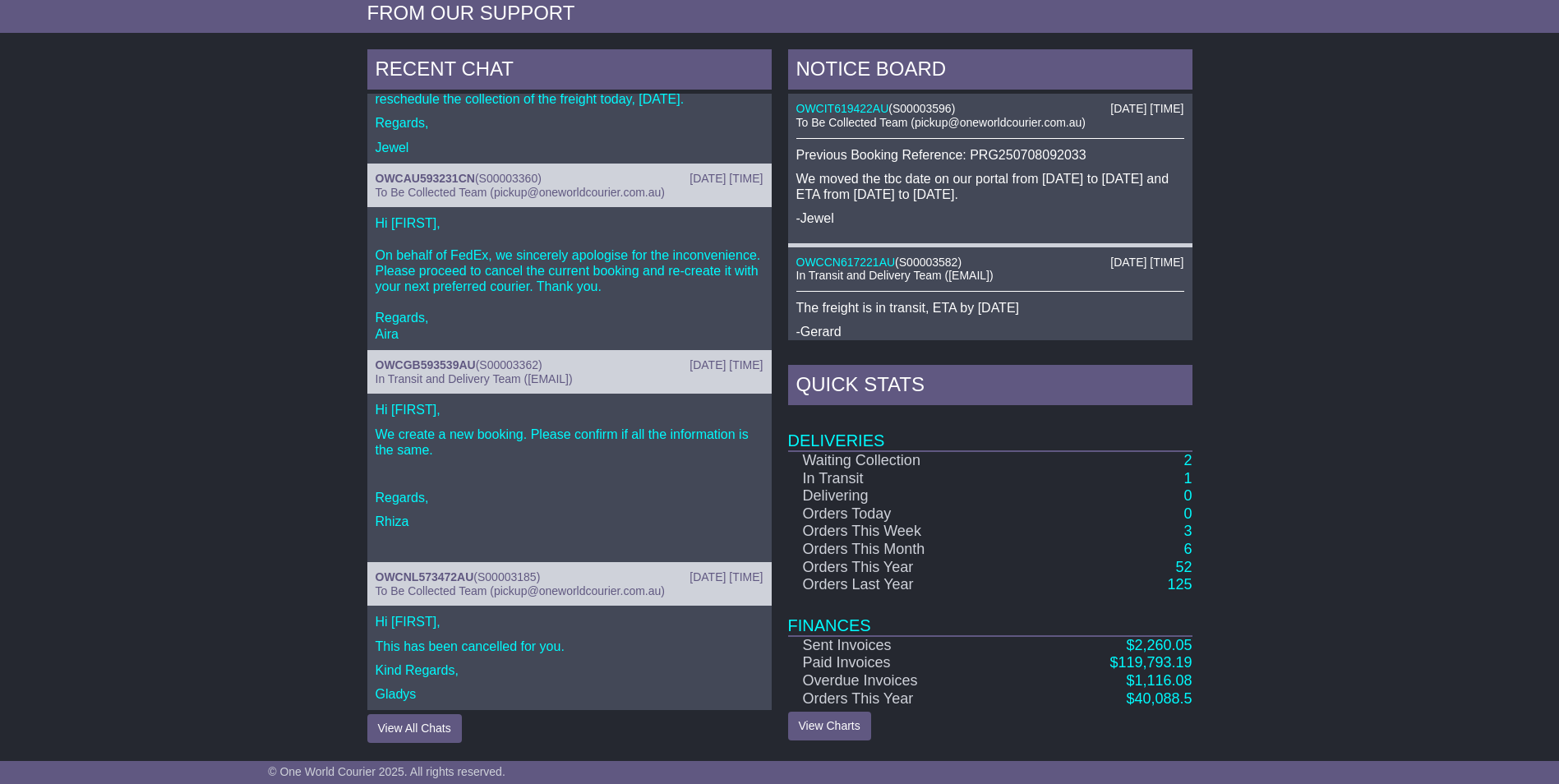 drag, startPoint x: 825, startPoint y: 477, endPoint x: 841, endPoint y: 478, distance: 16.03122 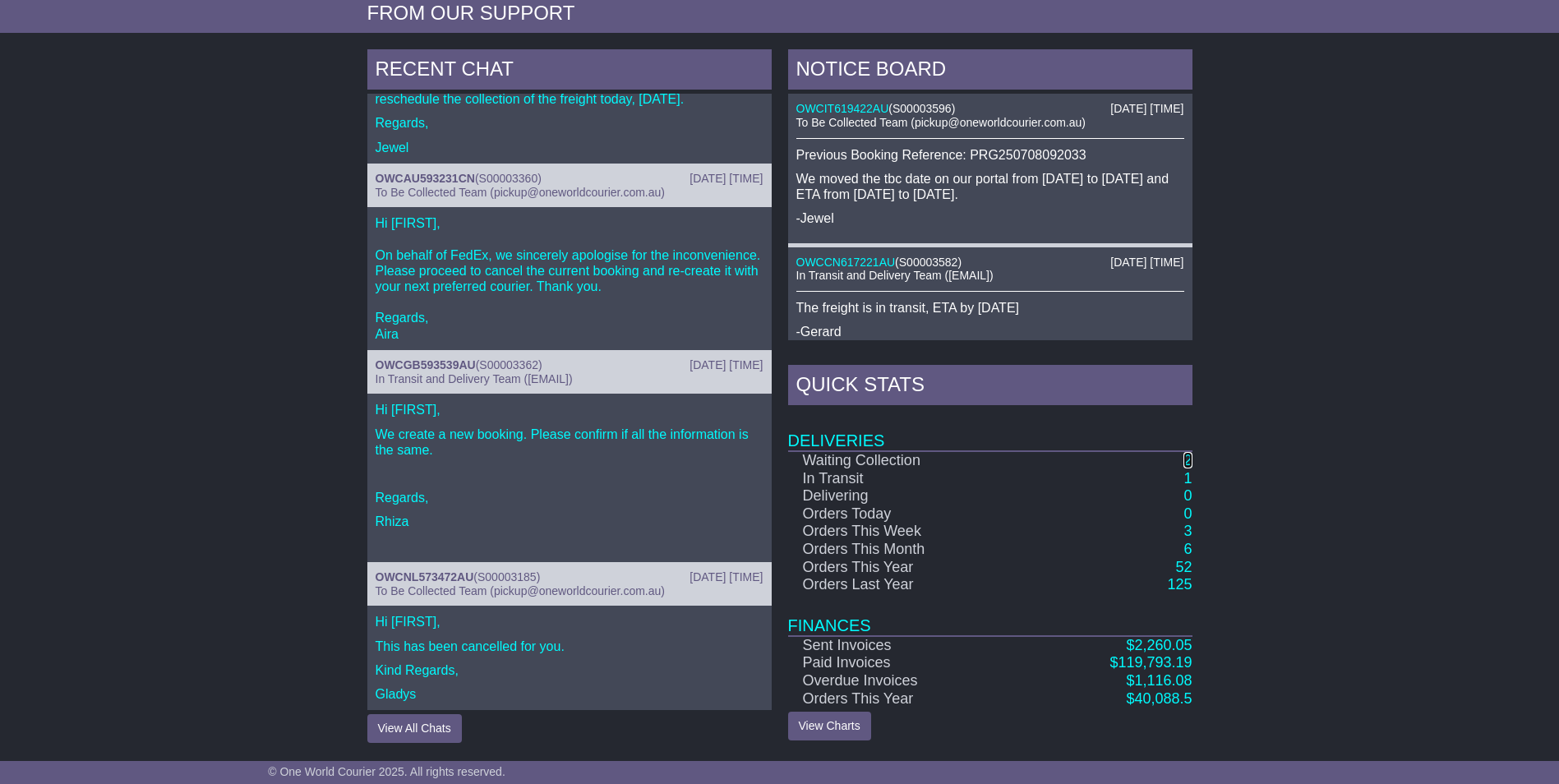 click on "2" at bounding box center [1188, 460] 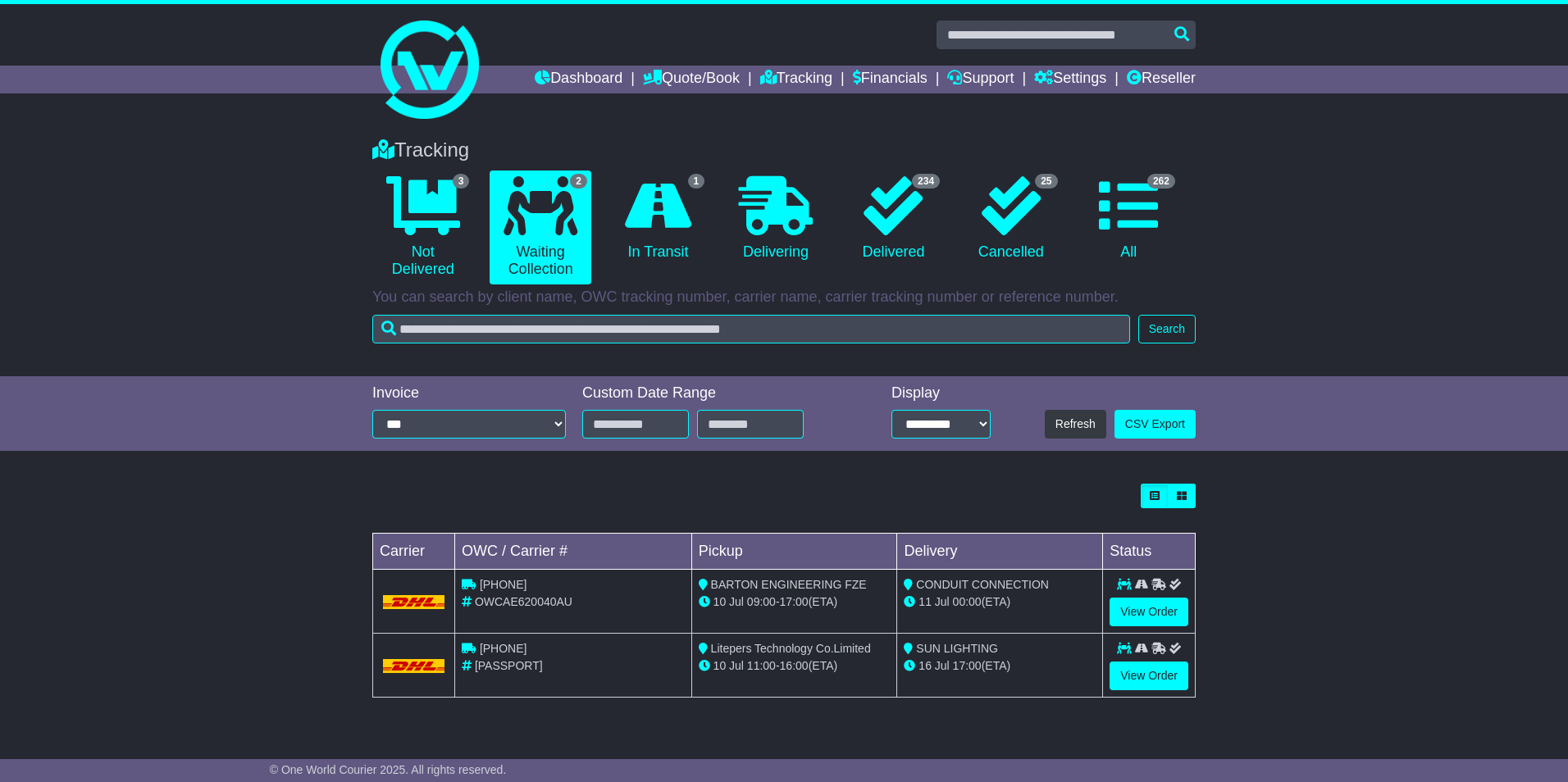 scroll, scrollTop: 0, scrollLeft: 0, axis: both 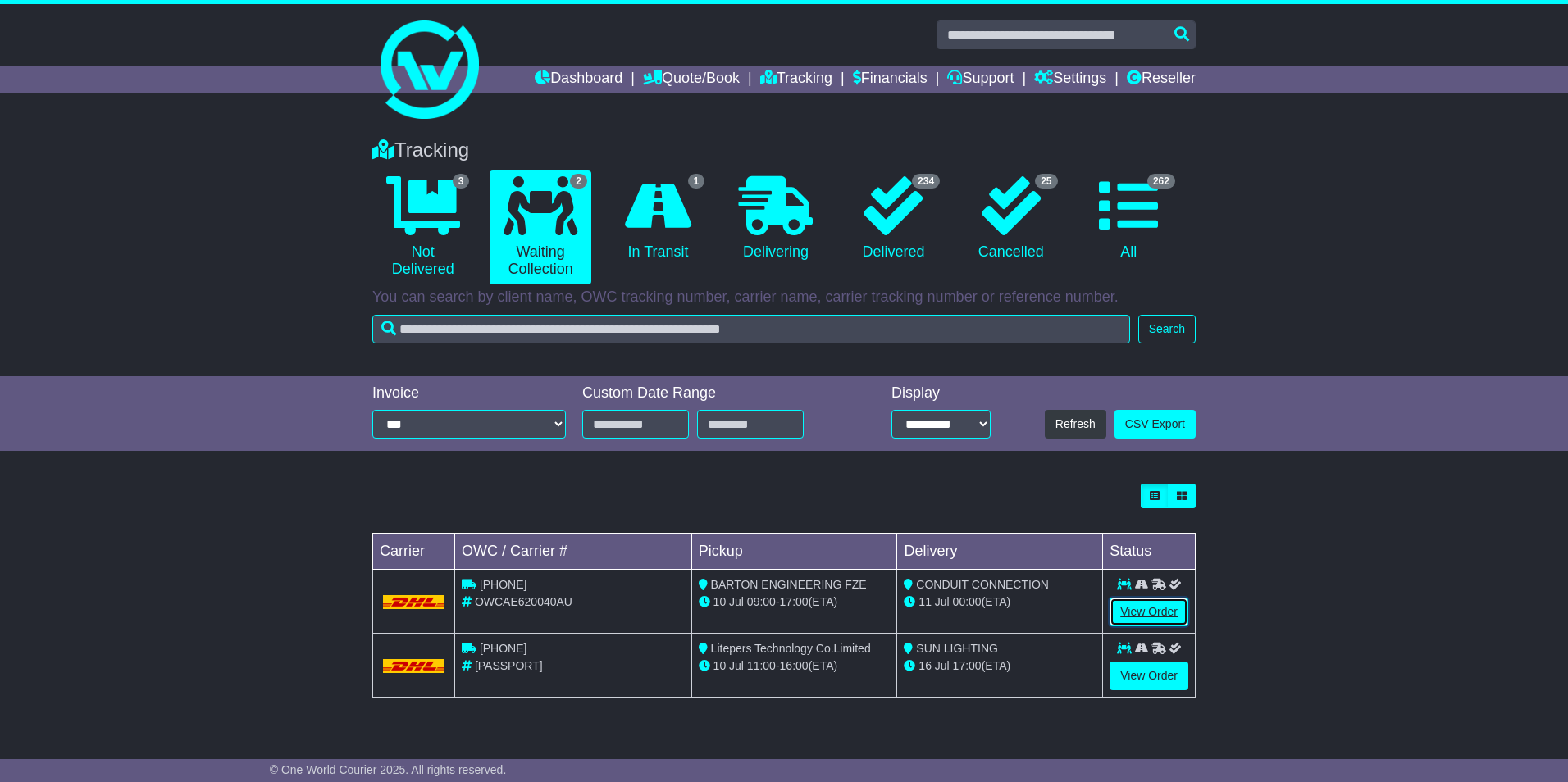 click on "View Order" at bounding box center [1149, 612] 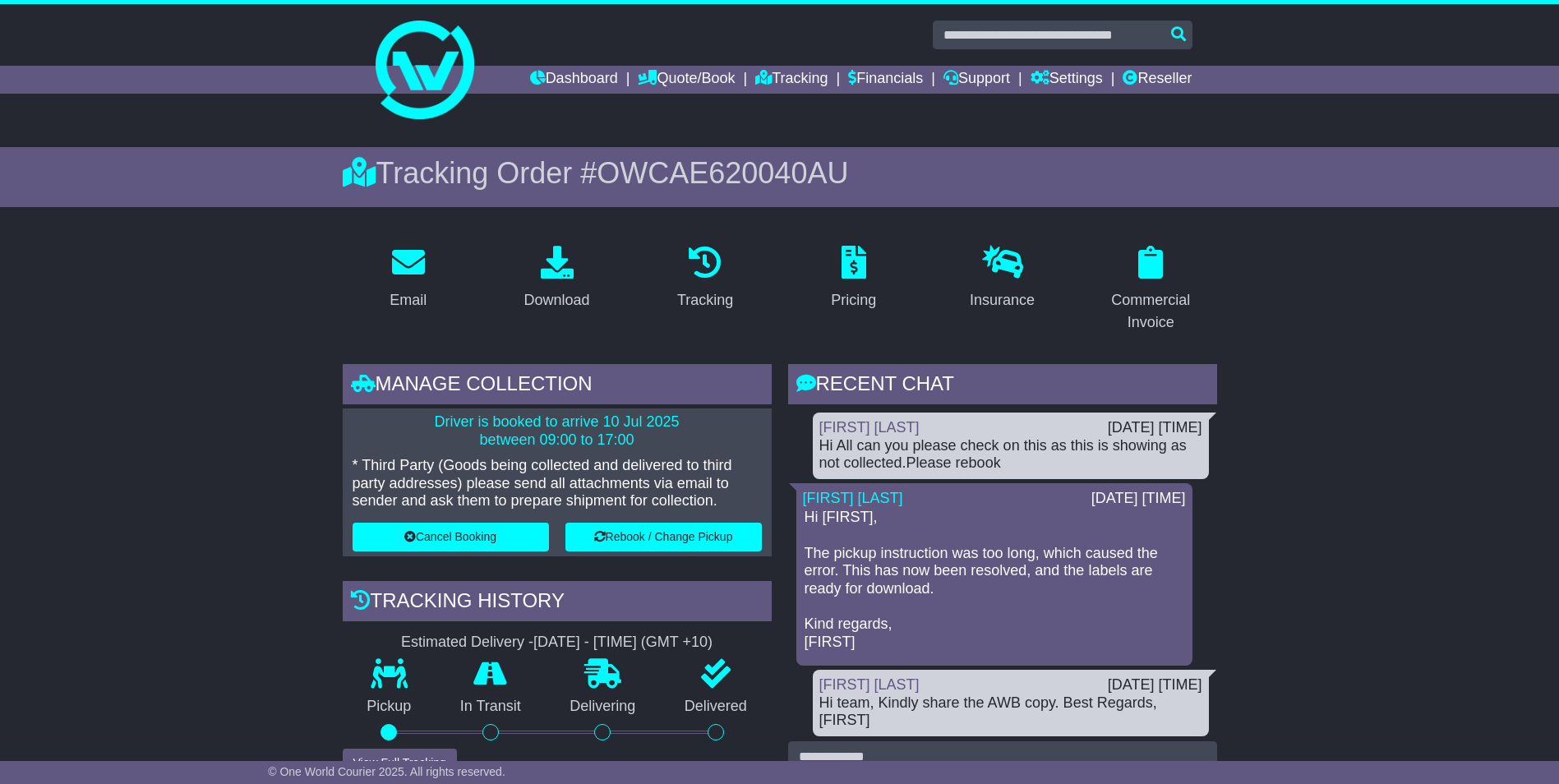 scroll, scrollTop: 0, scrollLeft: 0, axis: both 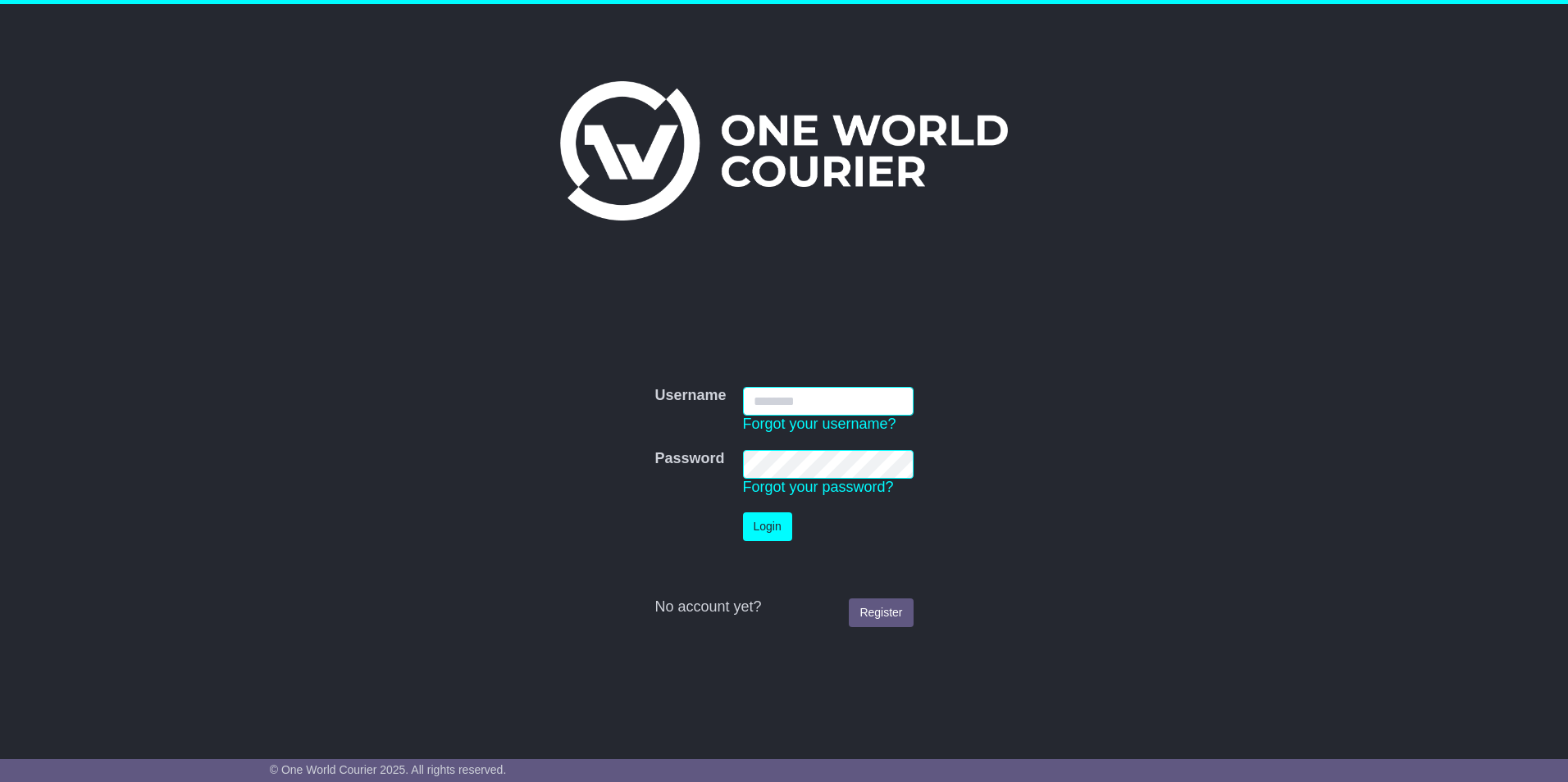 type on "******" 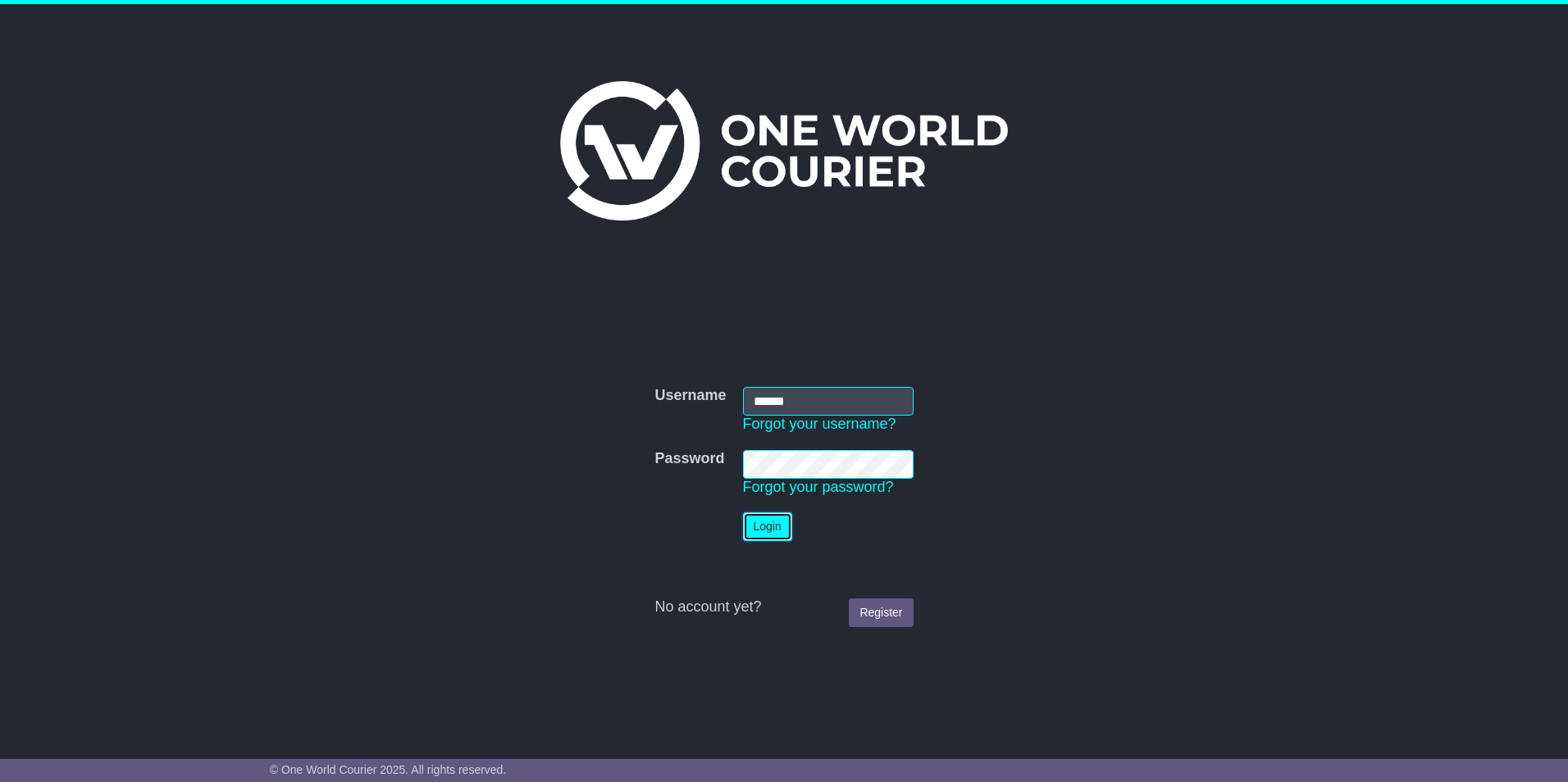 click on "Login" at bounding box center (768, 526) 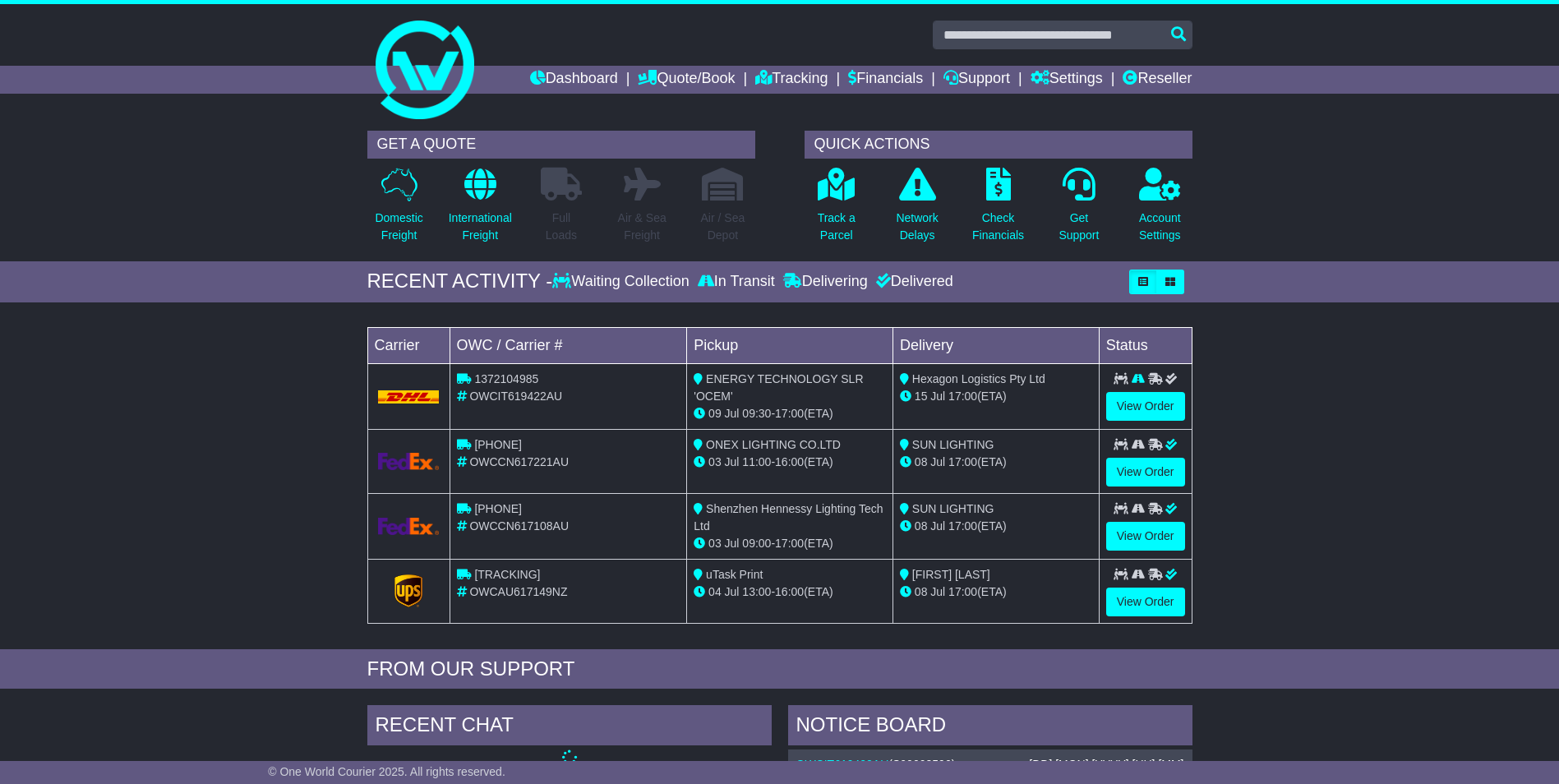 scroll, scrollTop: 0, scrollLeft: 0, axis: both 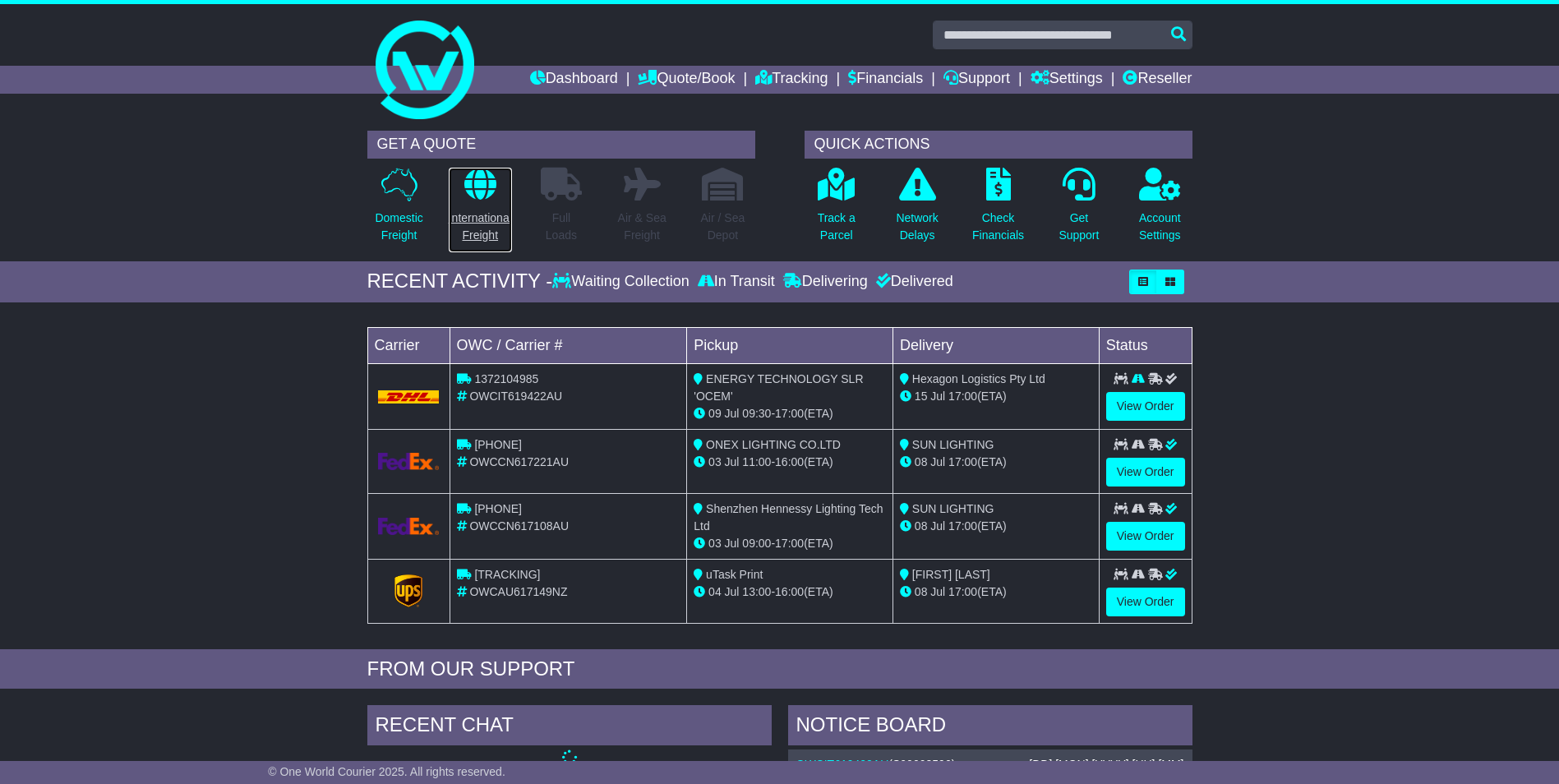 click on "International Freight" at bounding box center [480, 227] 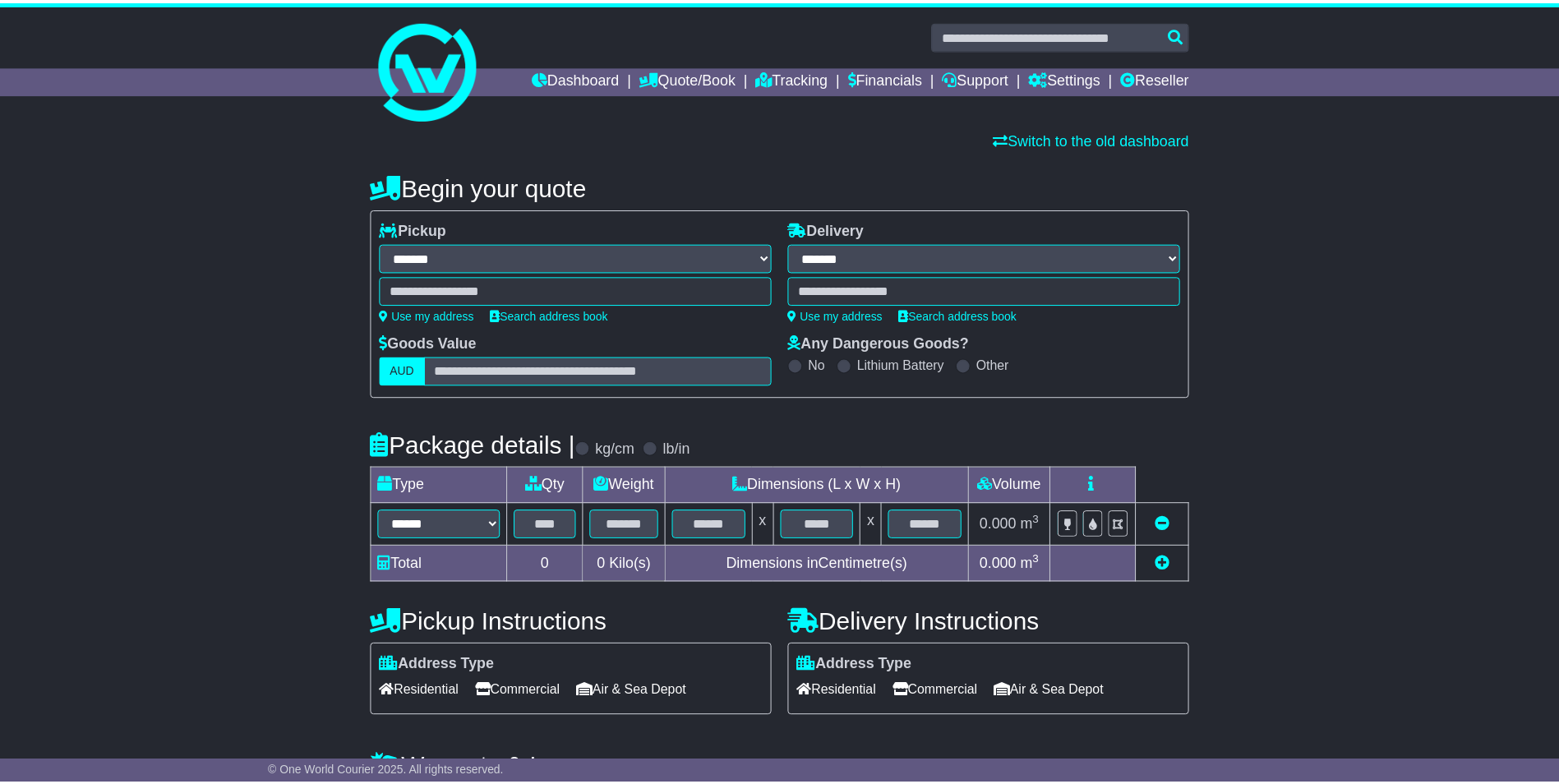 scroll, scrollTop: 0, scrollLeft: 0, axis: both 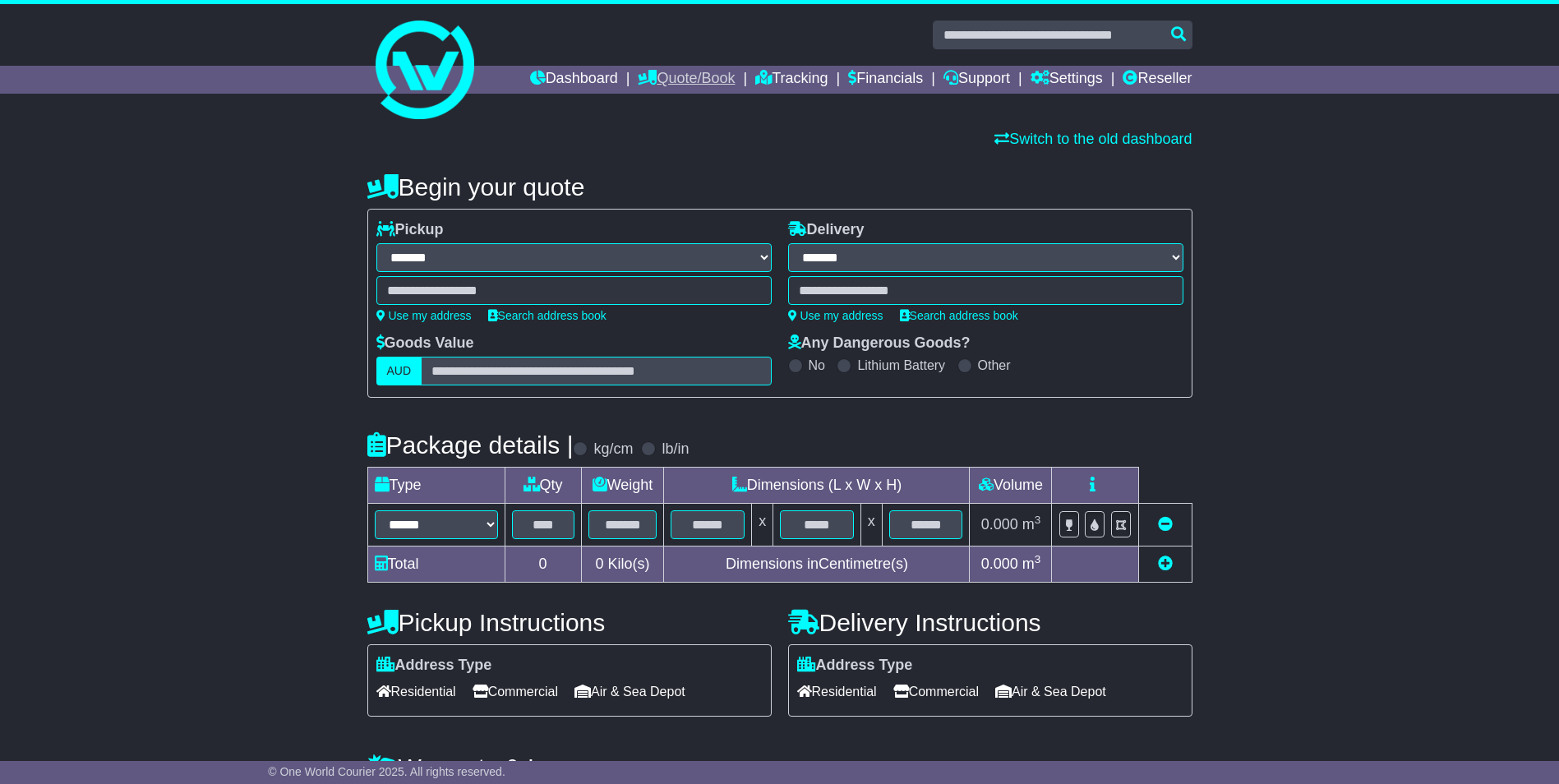 click on "Quote/Book" at bounding box center (686, 80) 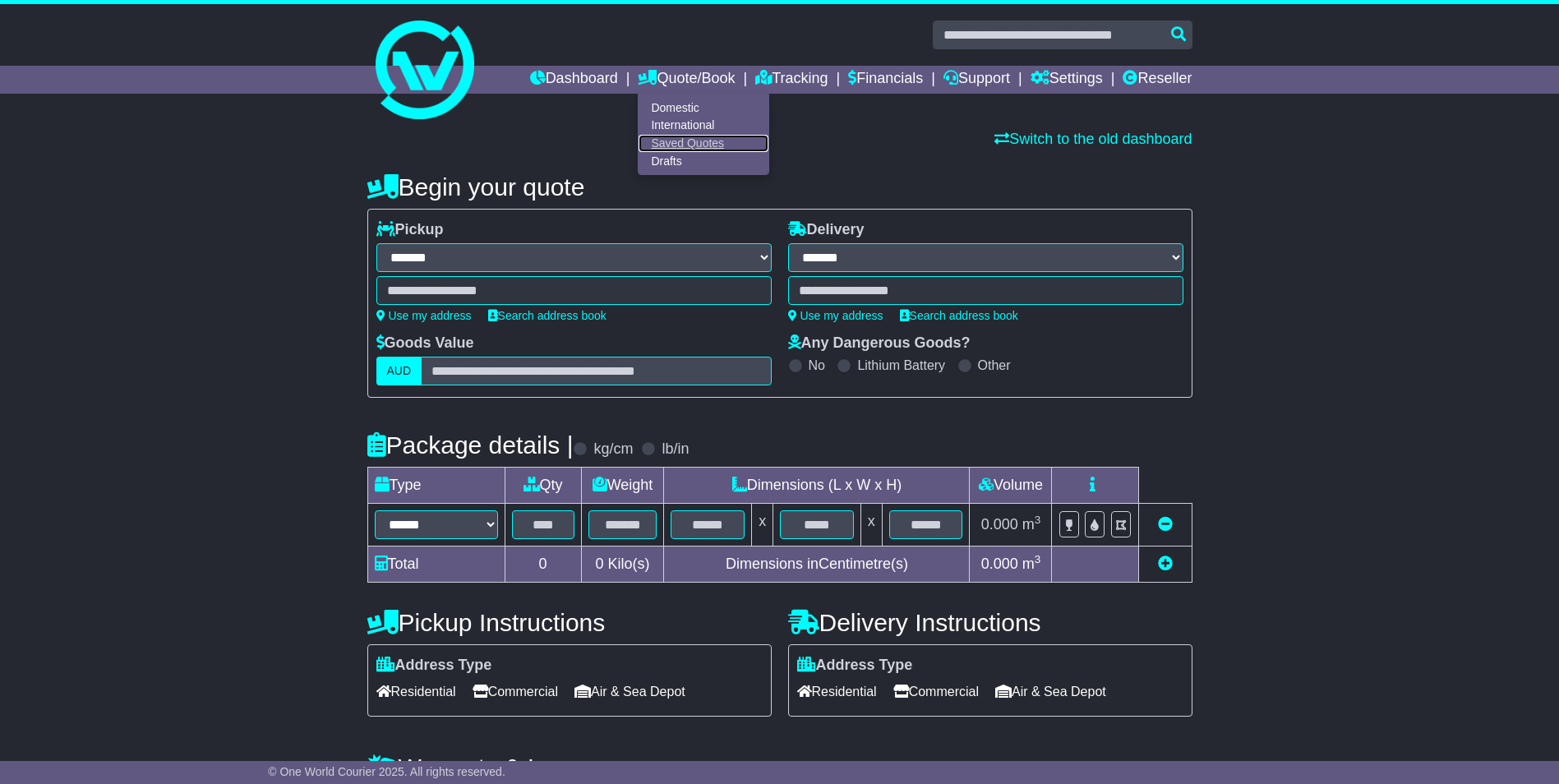 click on "Saved Quotes" at bounding box center (703, 144) 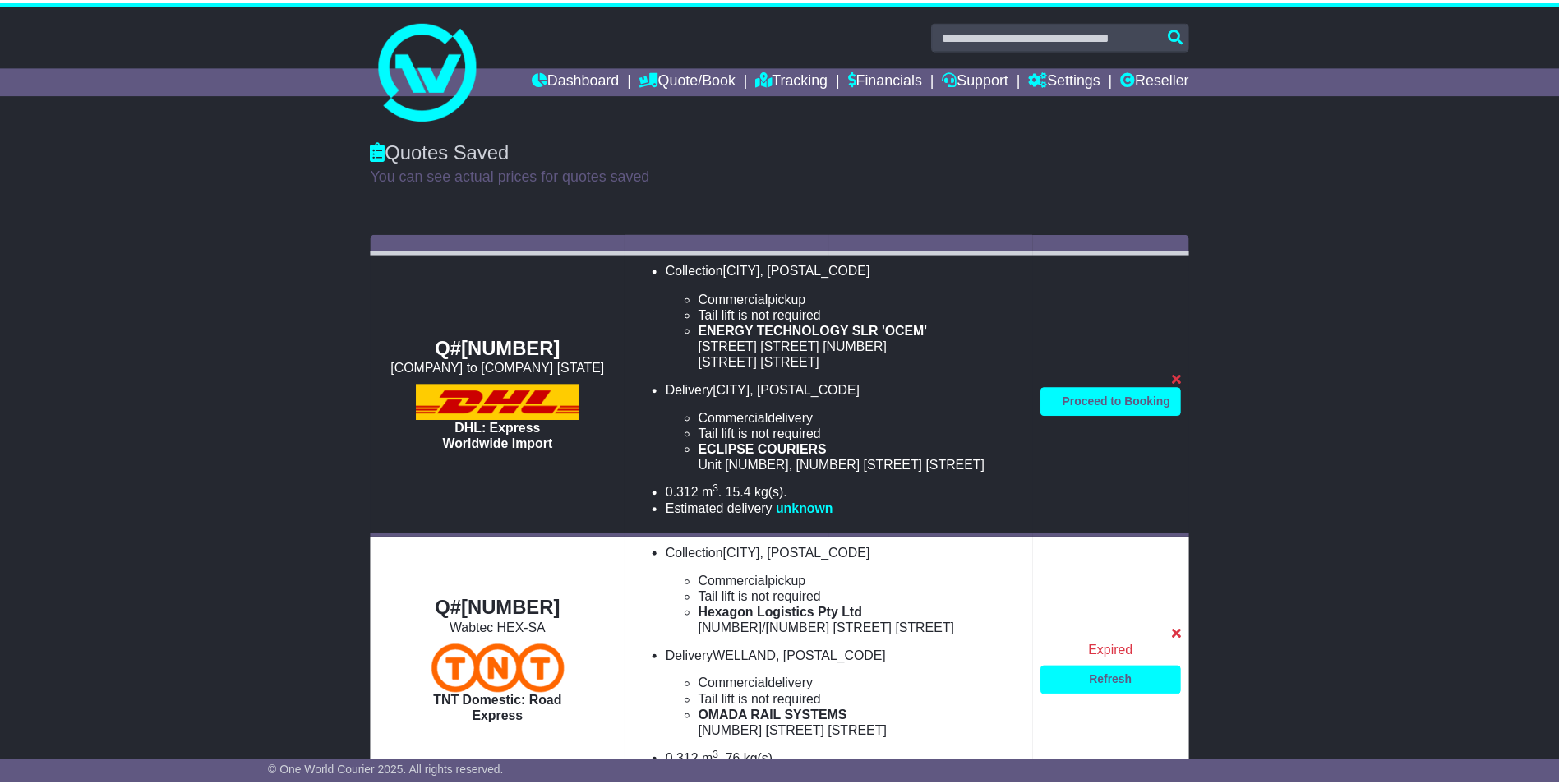 scroll, scrollTop: 0, scrollLeft: 0, axis: both 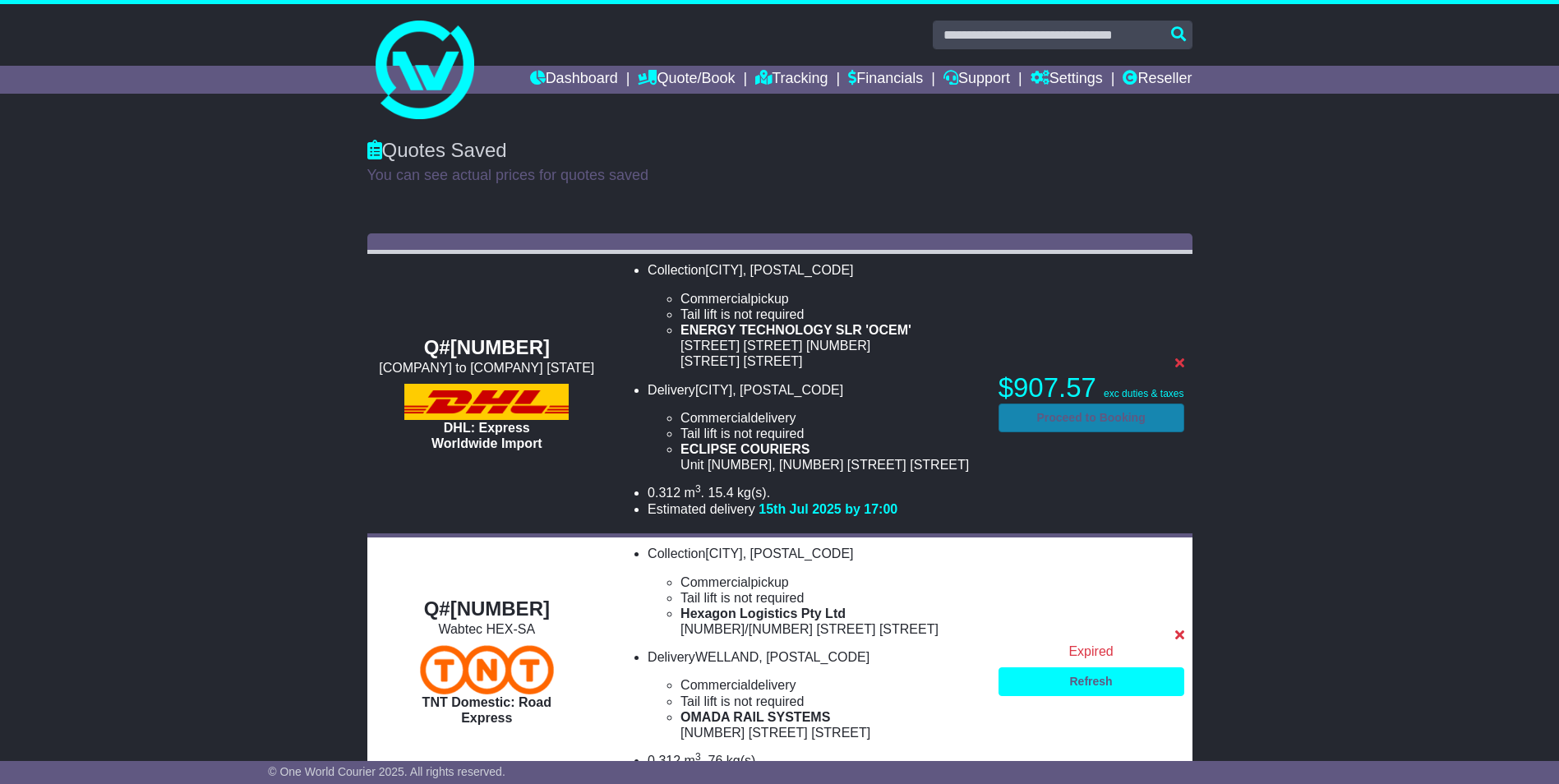 click on "Proceed to Booking" at bounding box center [1091, 417] 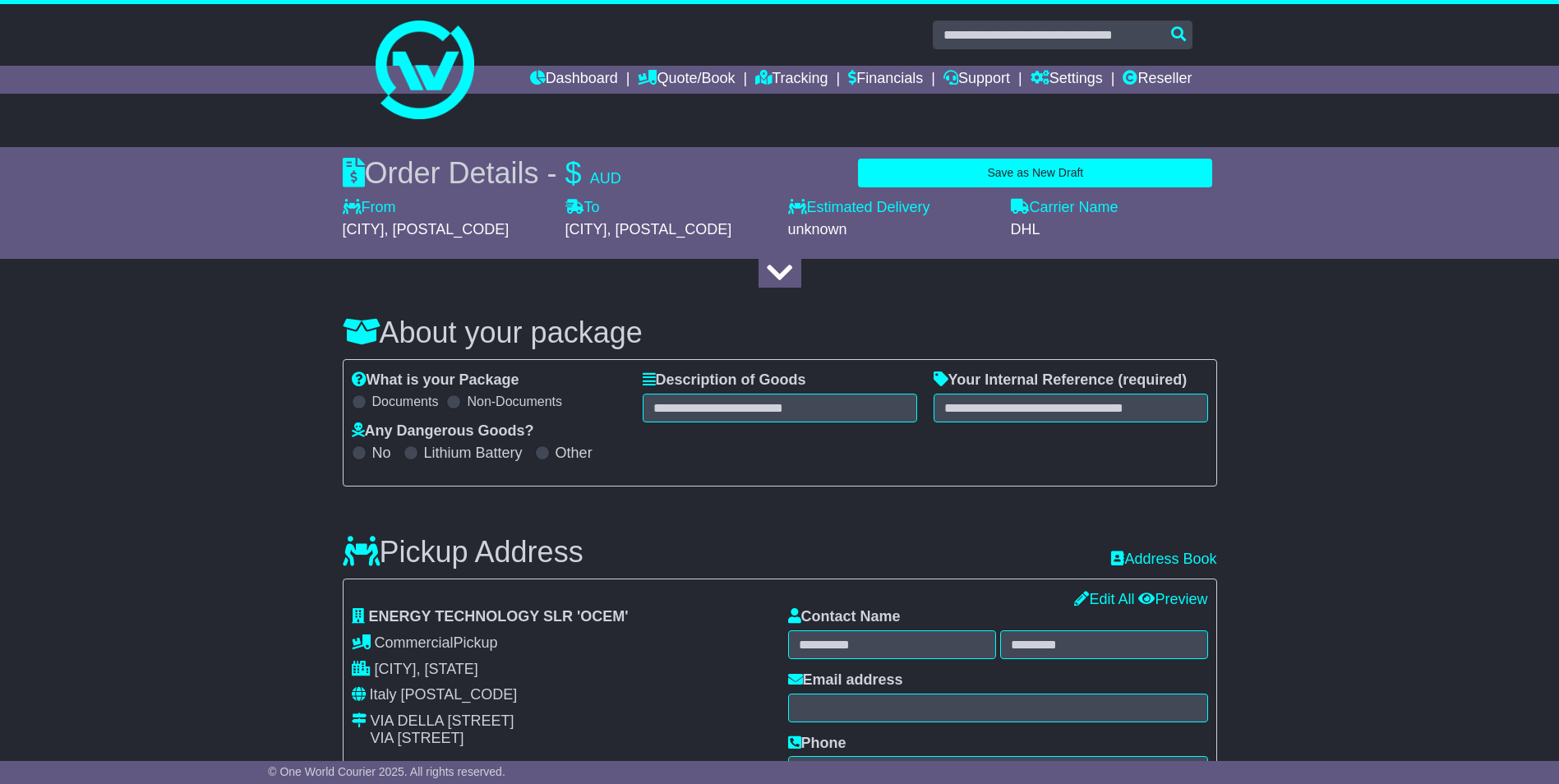 scroll, scrollTop: 0, scrollLeft: 0, axis: both 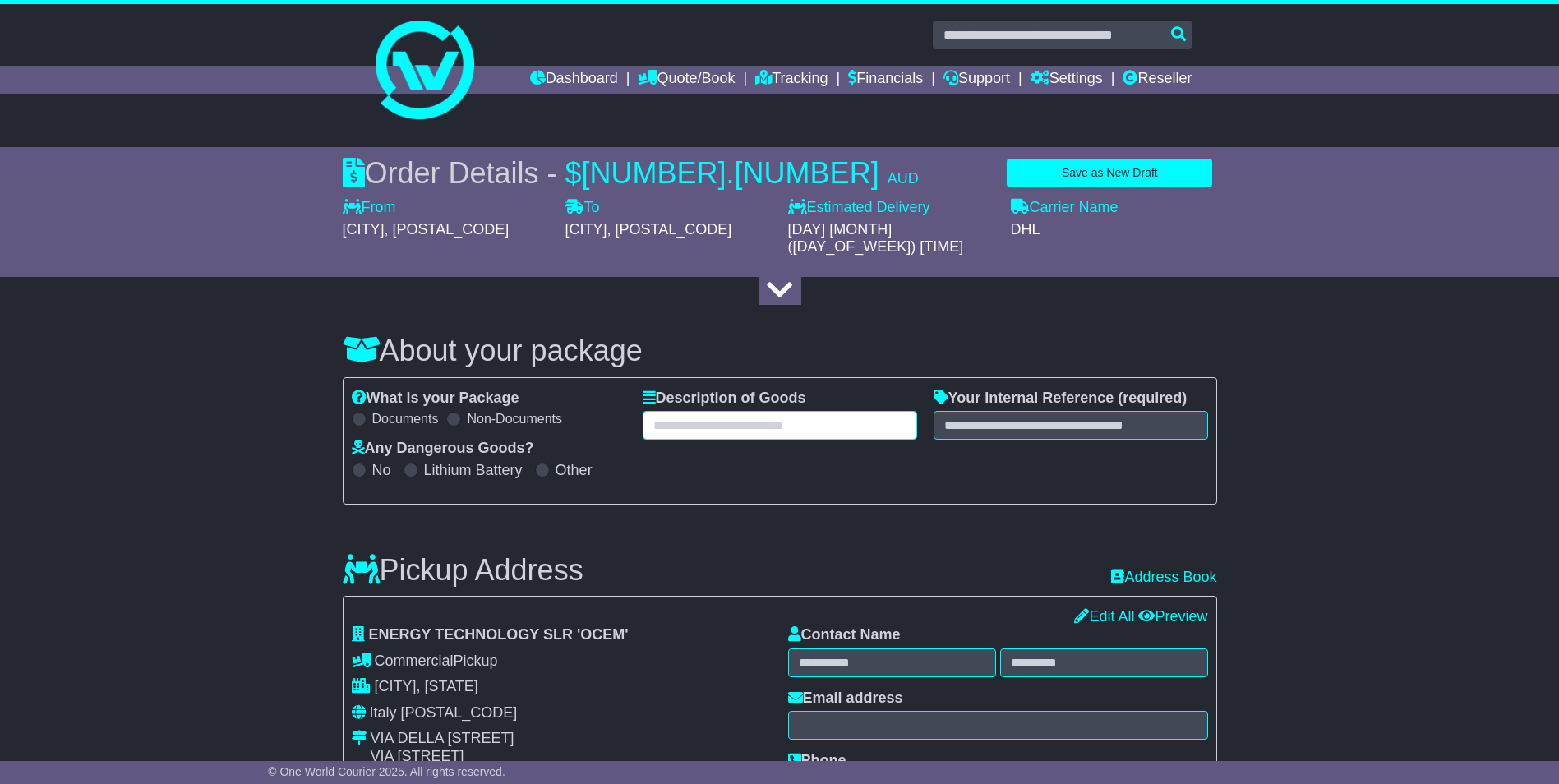 click at bounding box center [780, 425] 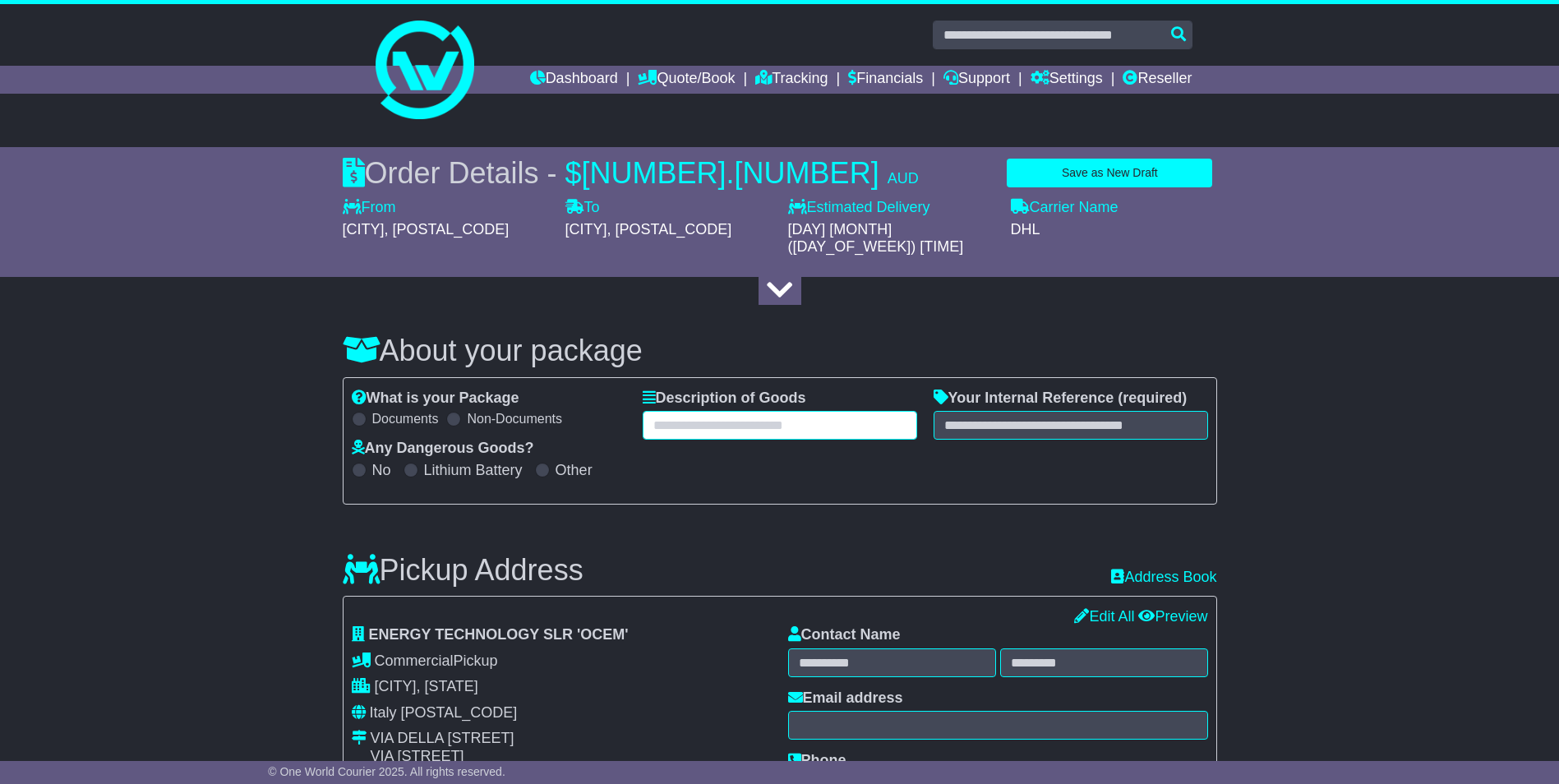 click at bounding box center (780, 425) 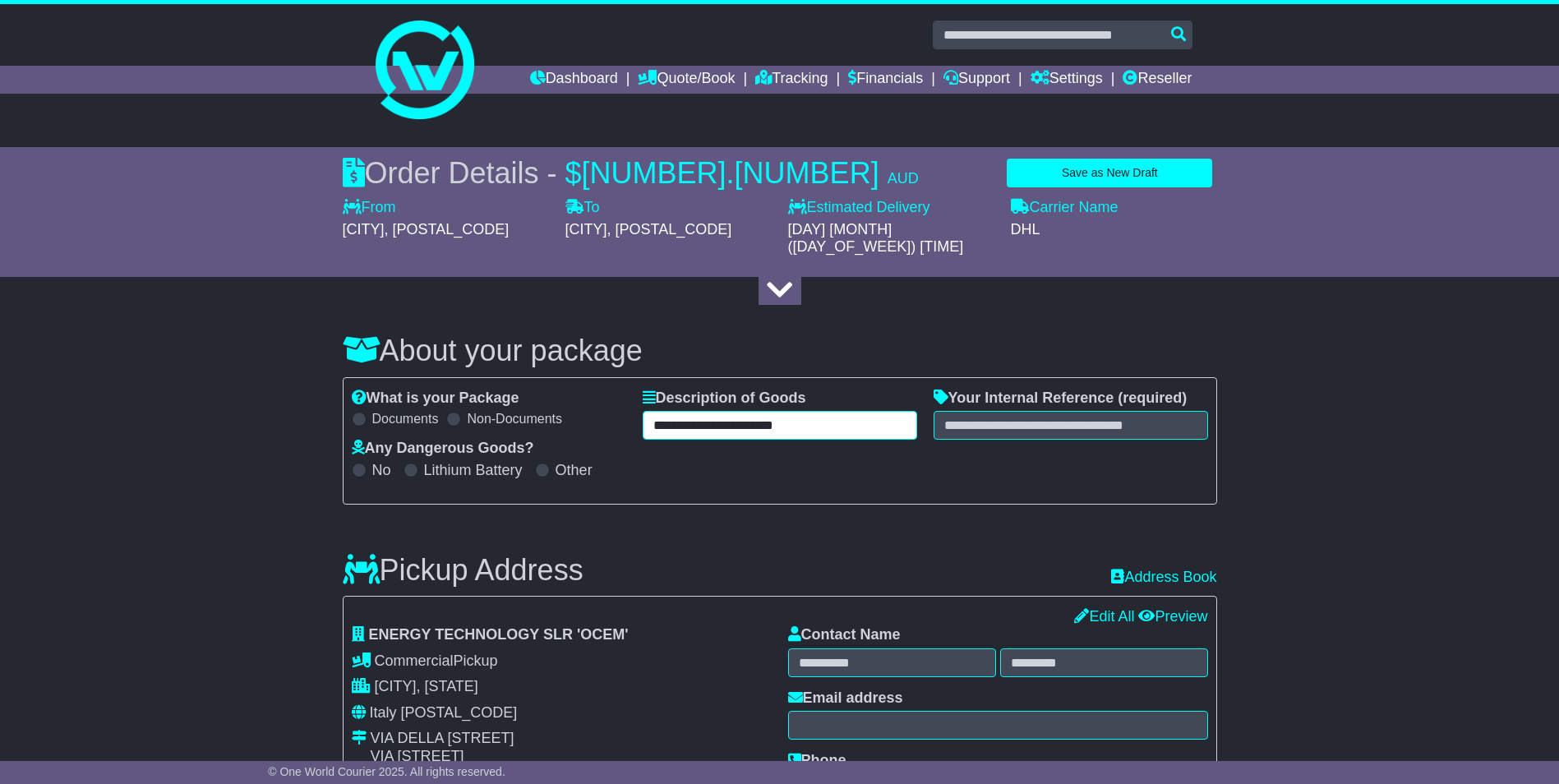type on "**********" 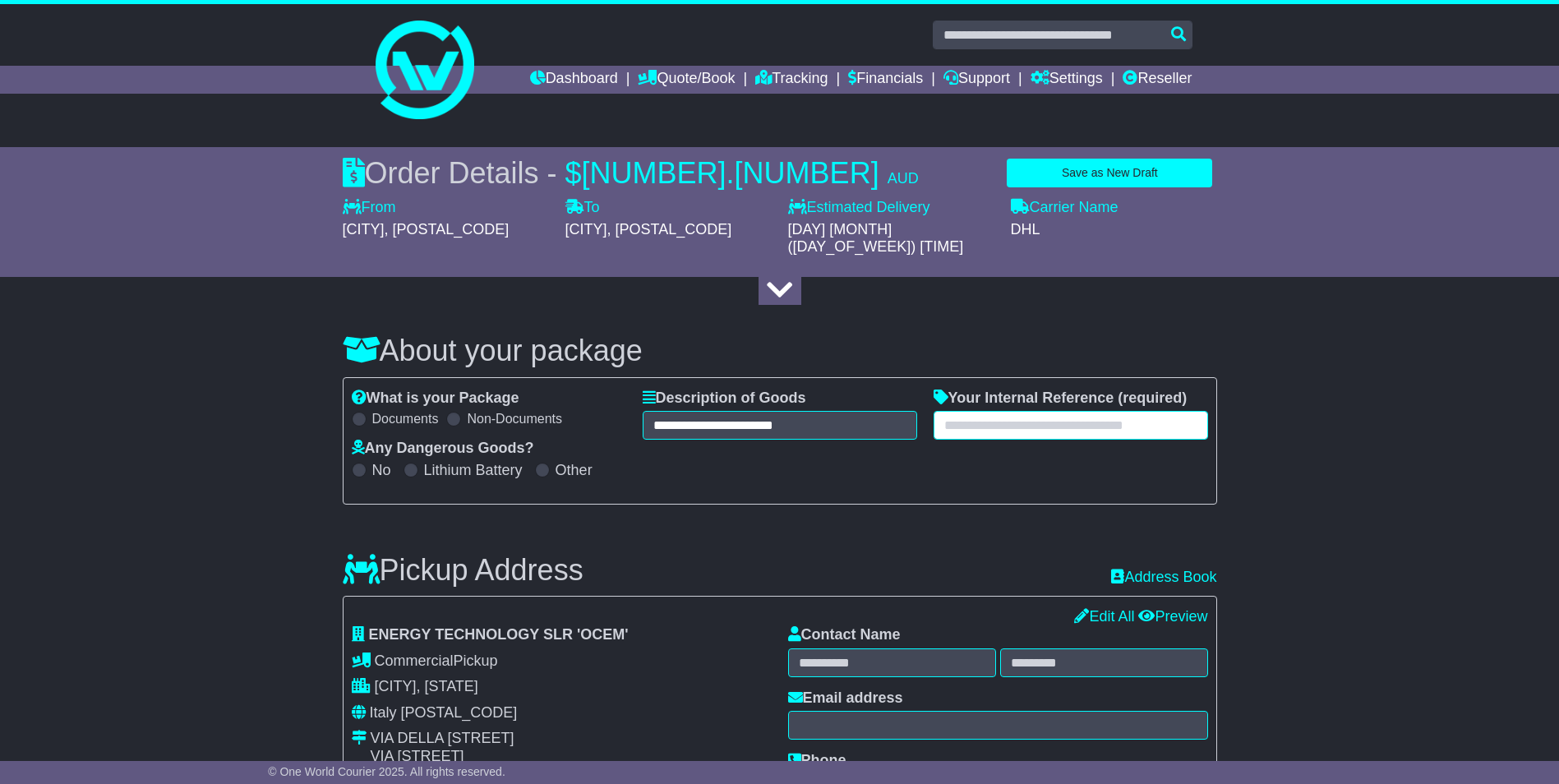 click at bounding box center (1071, 425) 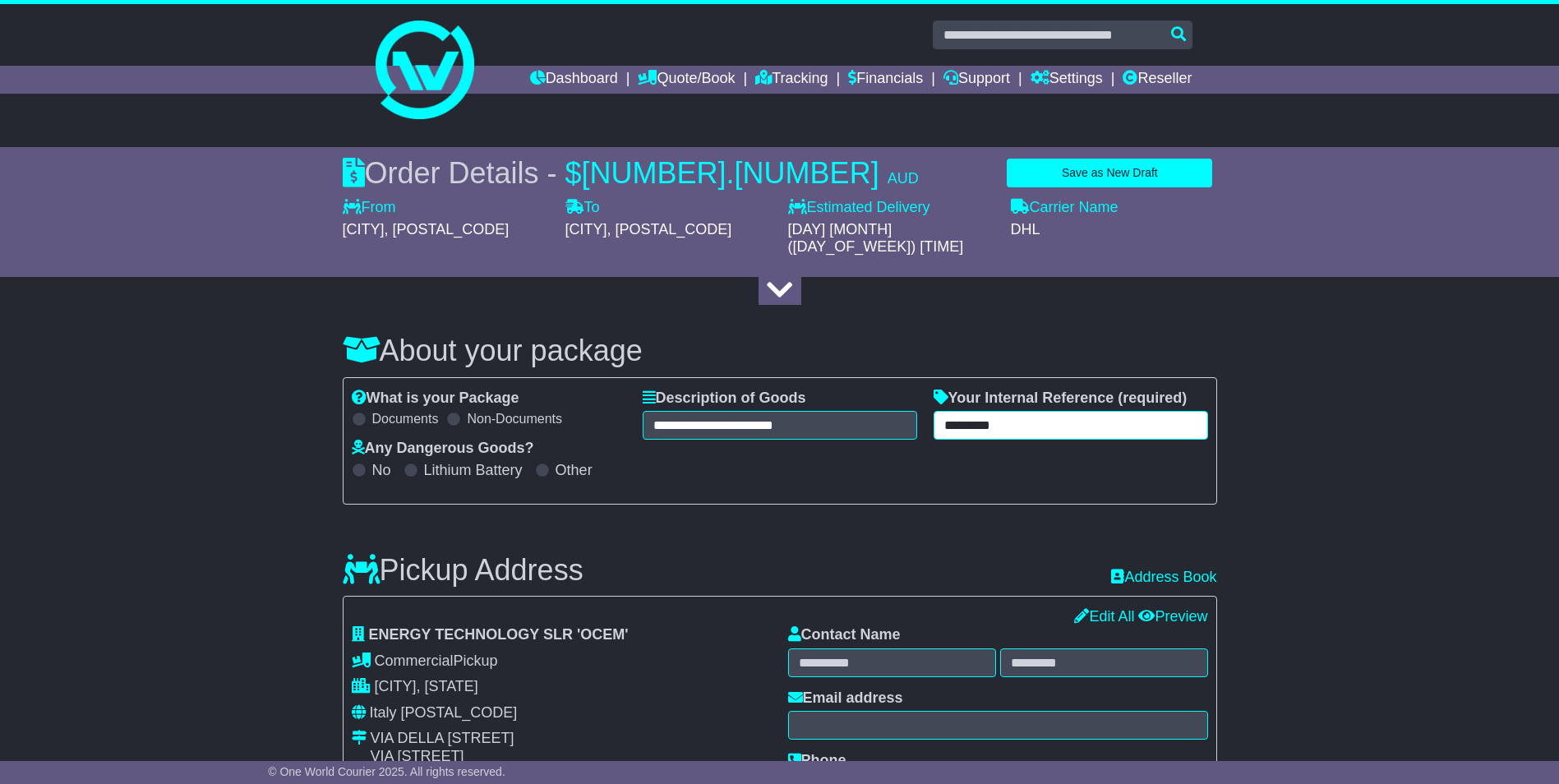 type on "*********" 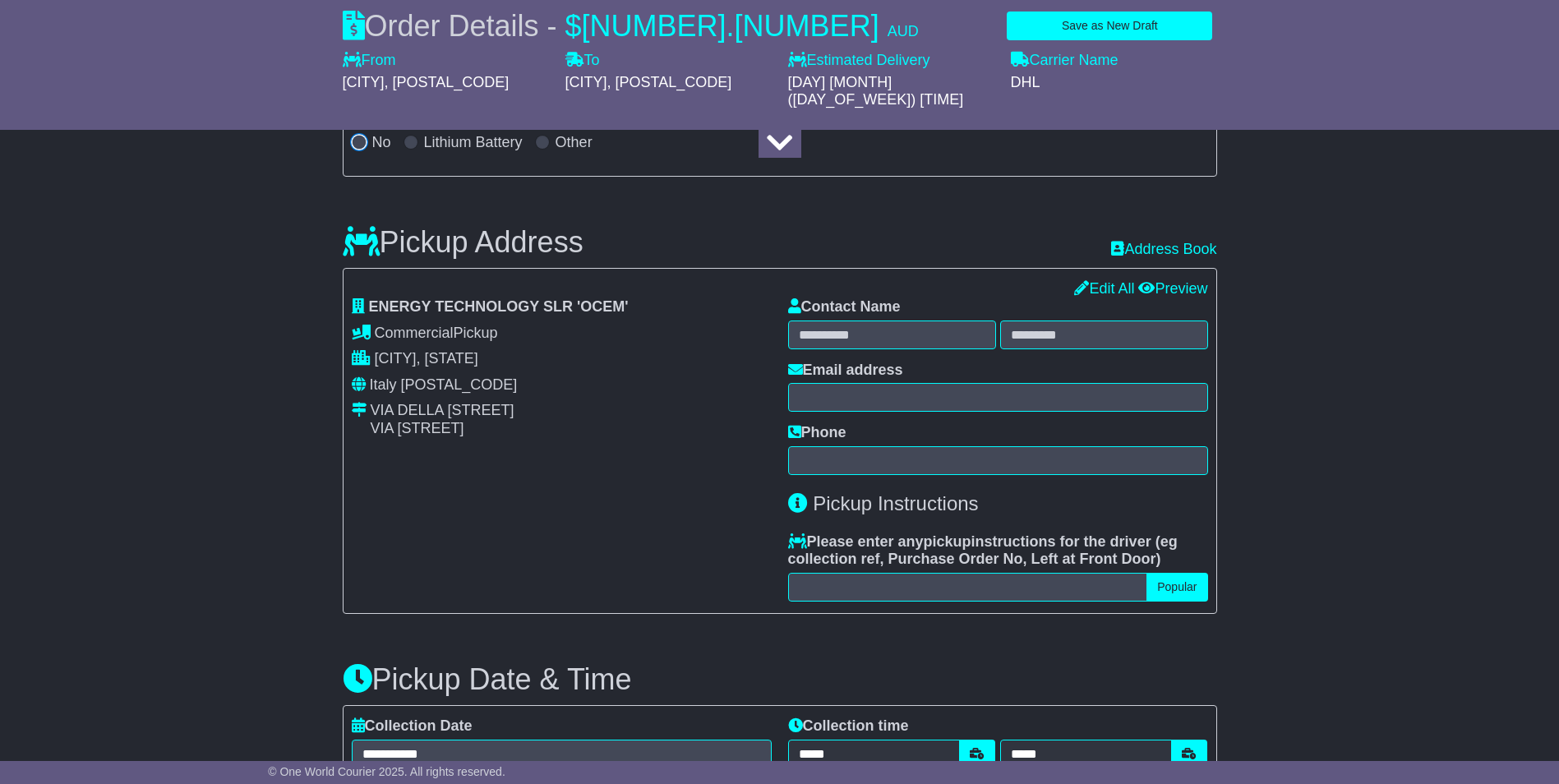 scroll, scrollTop: 329, scrollLeft: 0, axis: vertical 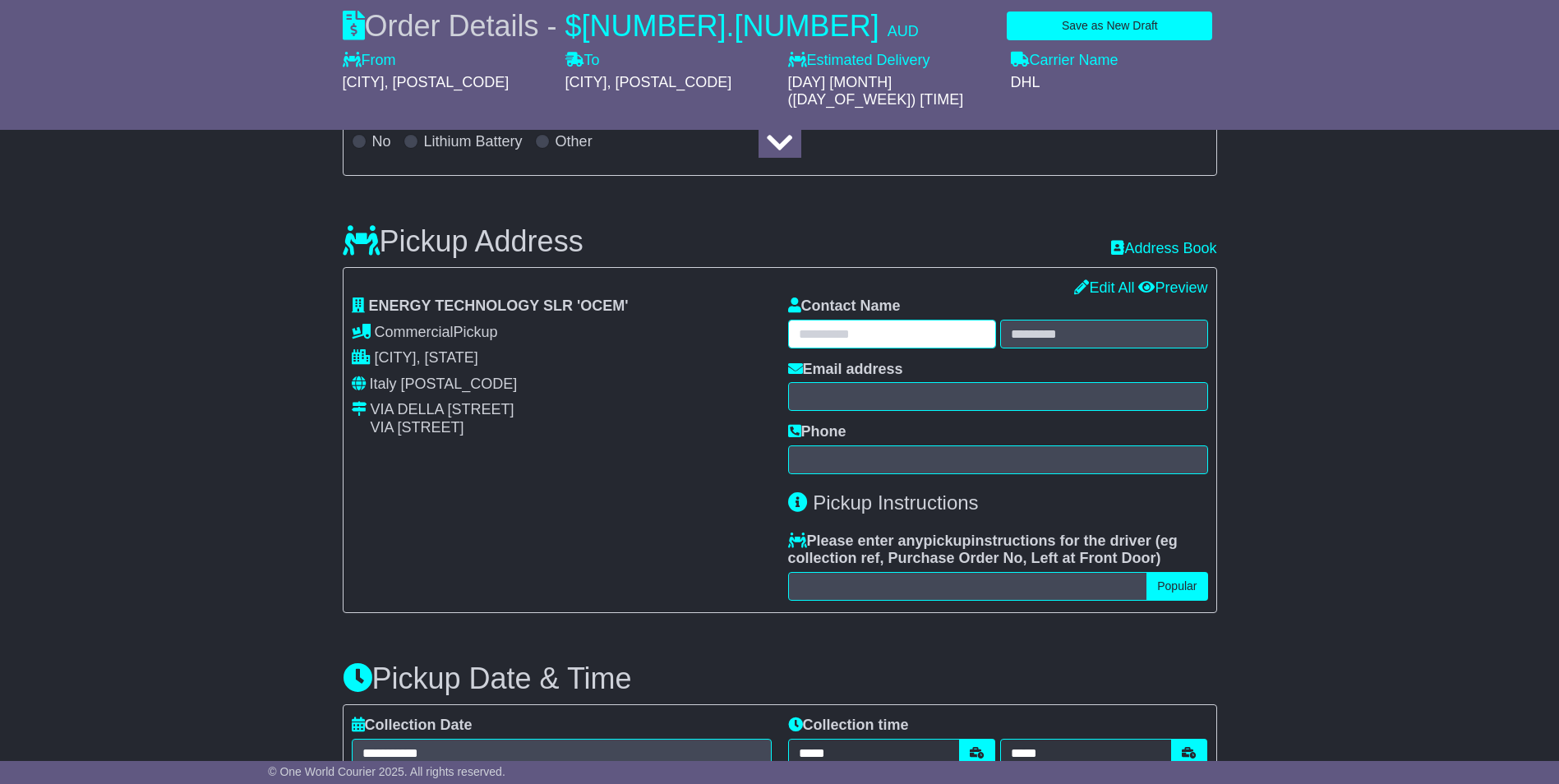 click at bounding box center [892, 334] 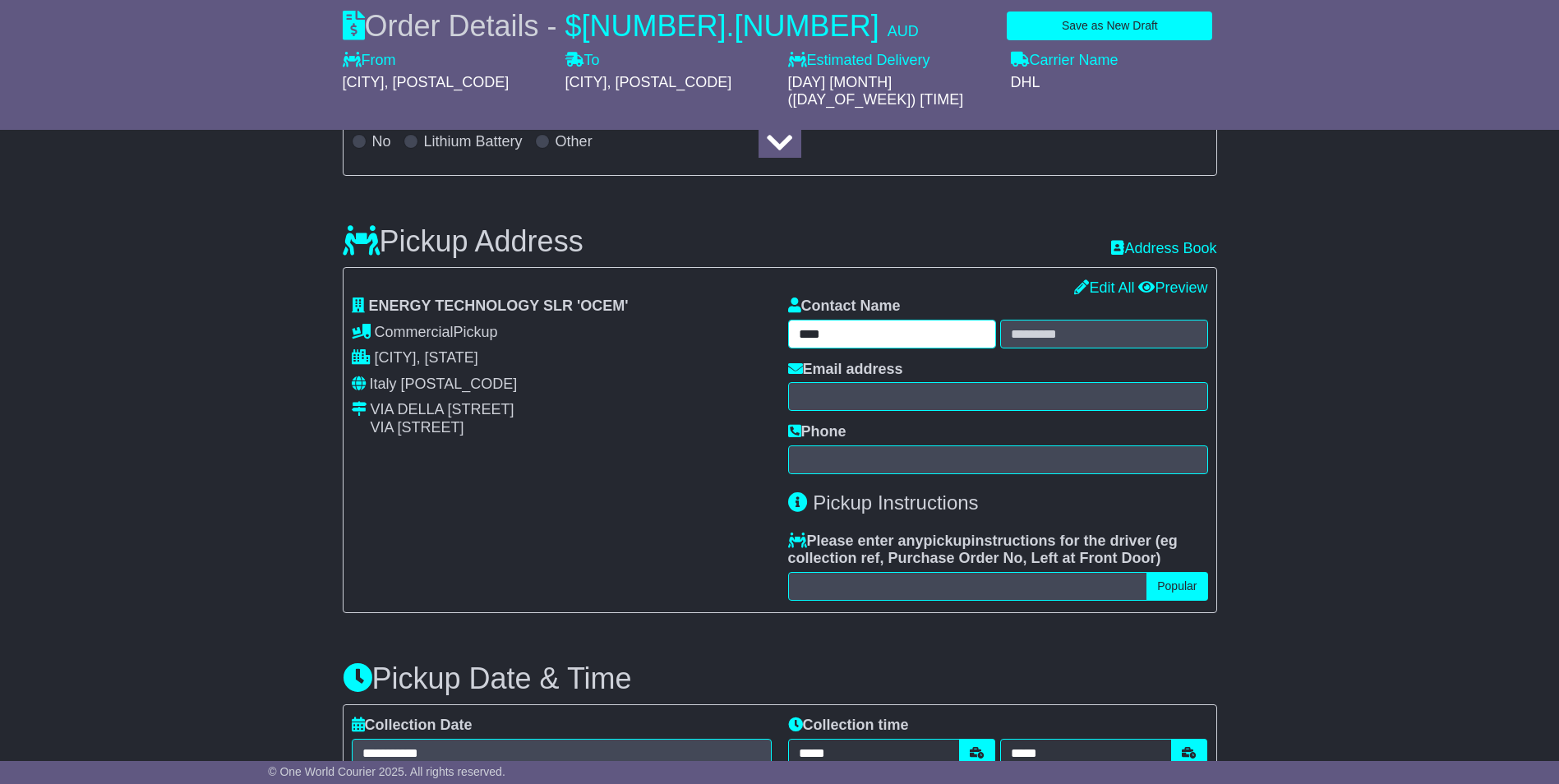 drag, startPoint x: 899, startPoint y: 315, endPoint x: 784, endPoint y: 316, distance: 115.00435 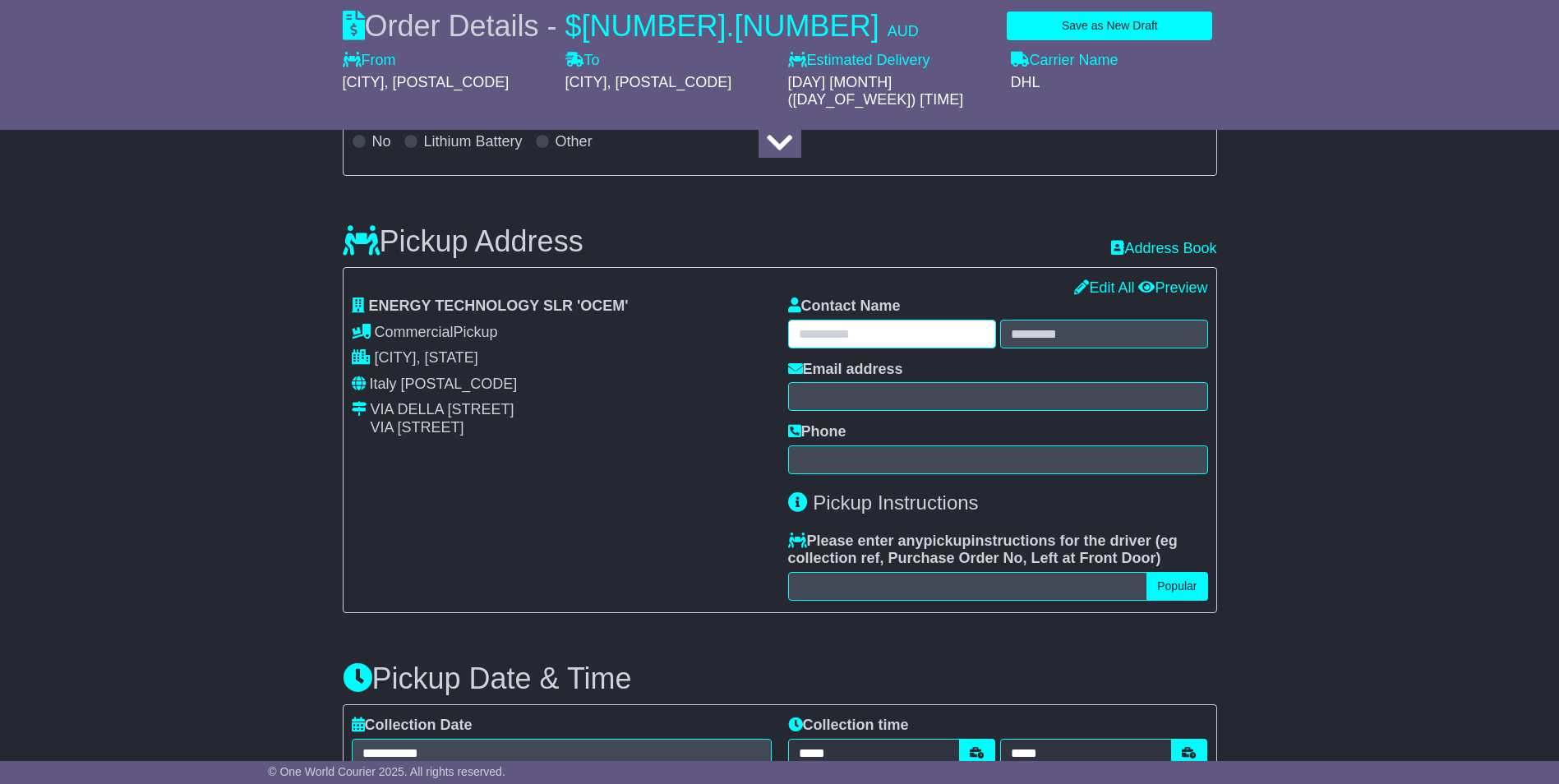 click at bounding box center [892, 334] 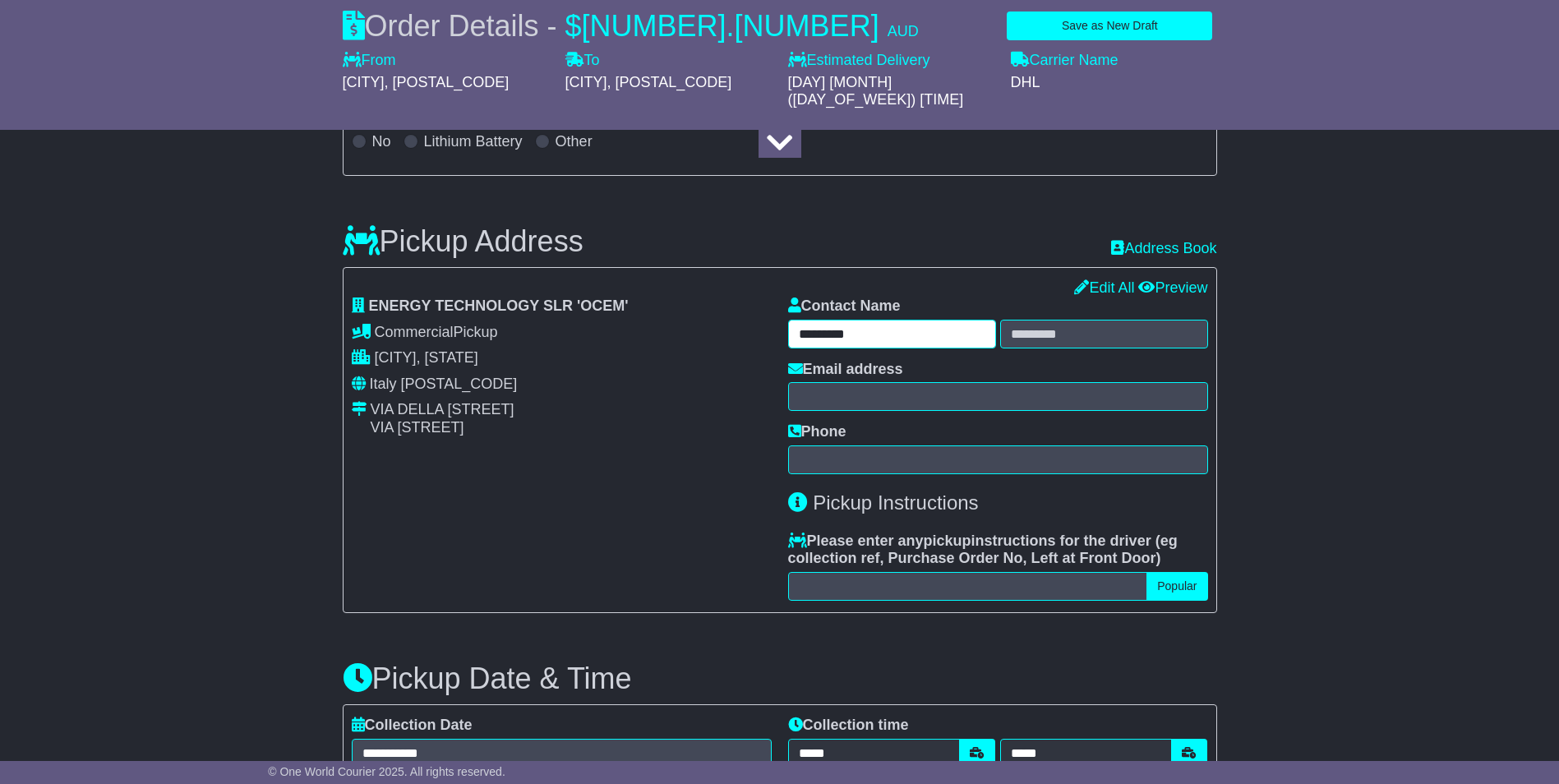type on "********" 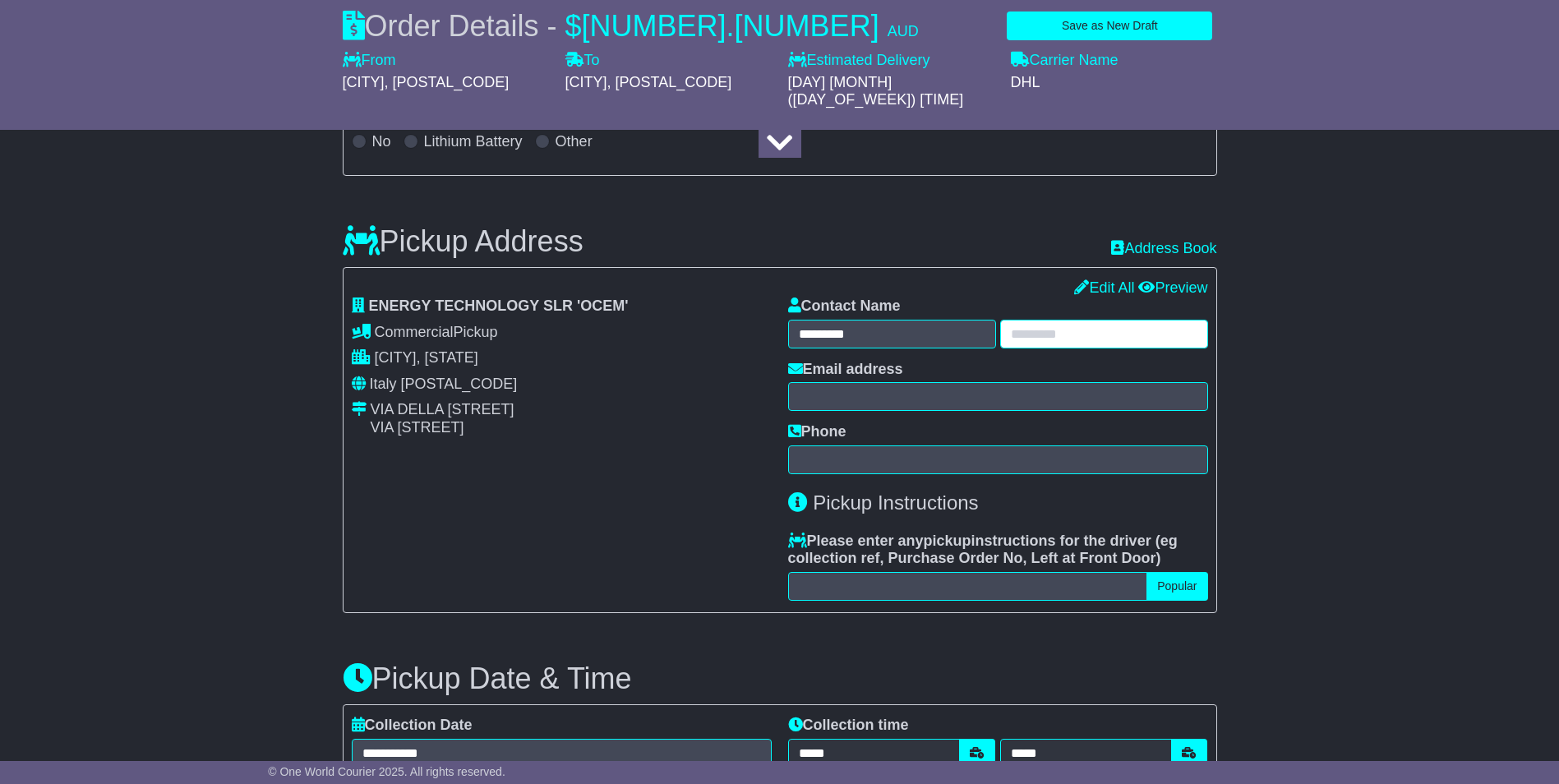 click at bounding box center [892, 334] 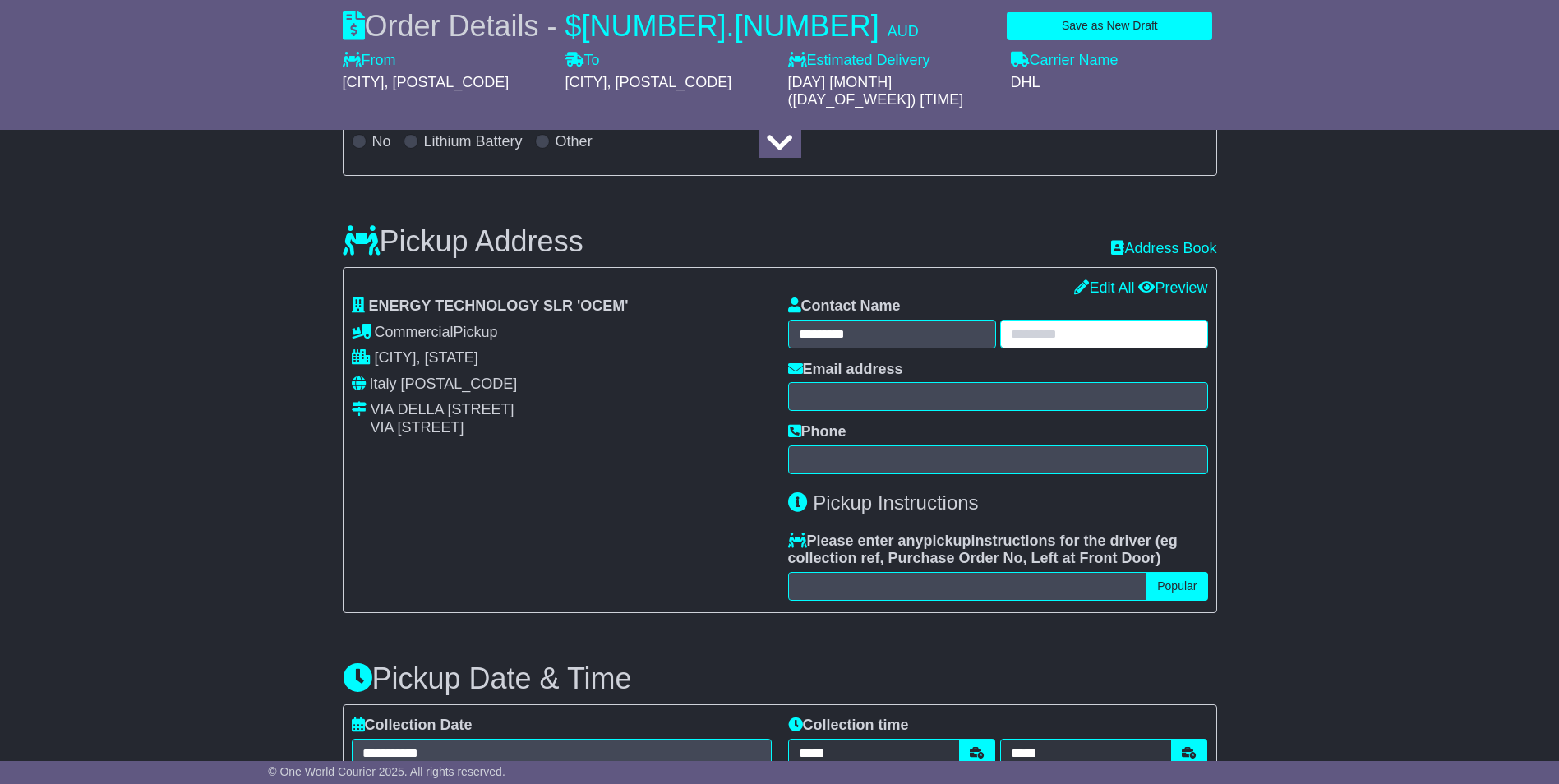 click at bounding box center (892, 334) 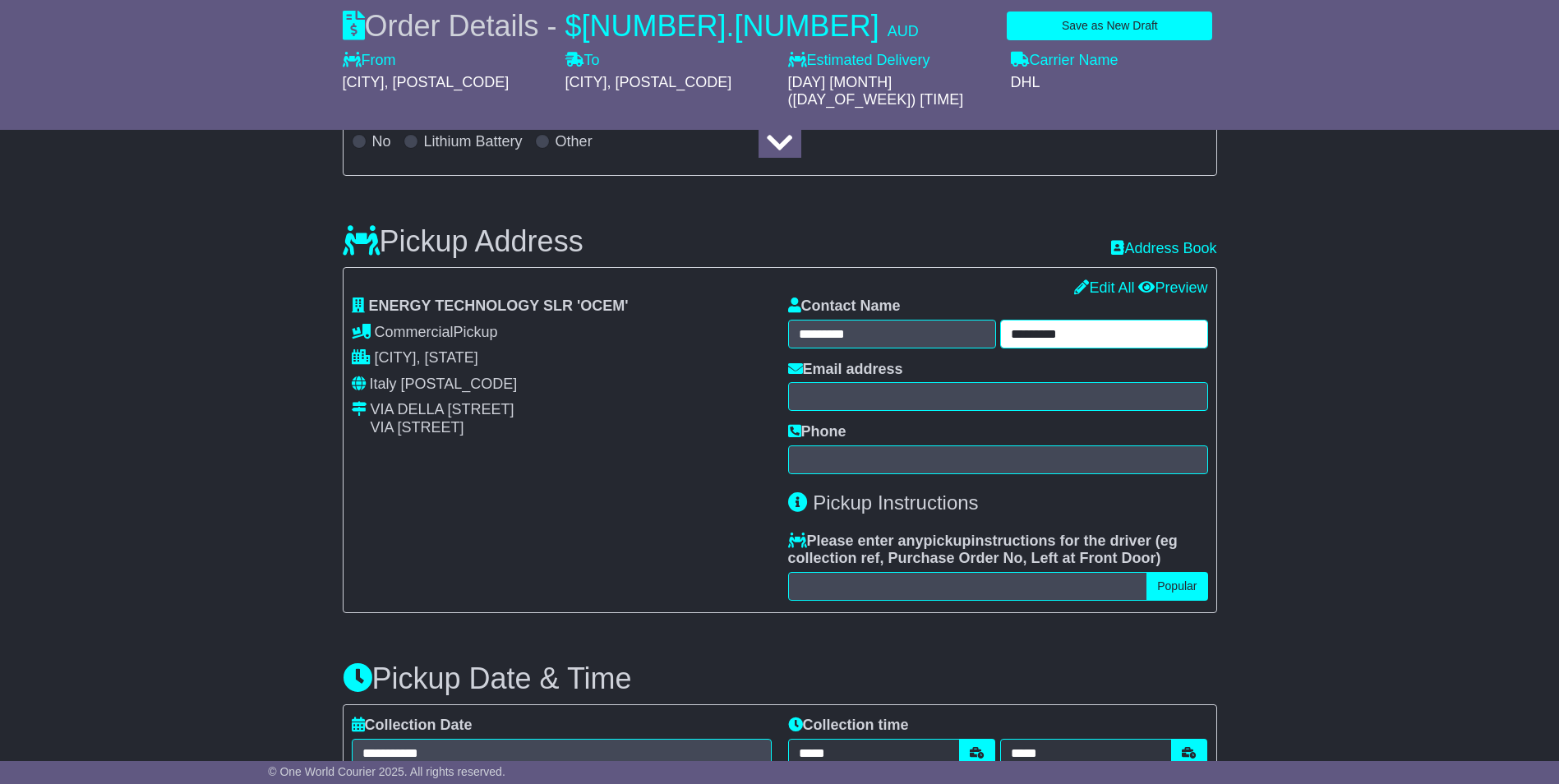 type on "*********" 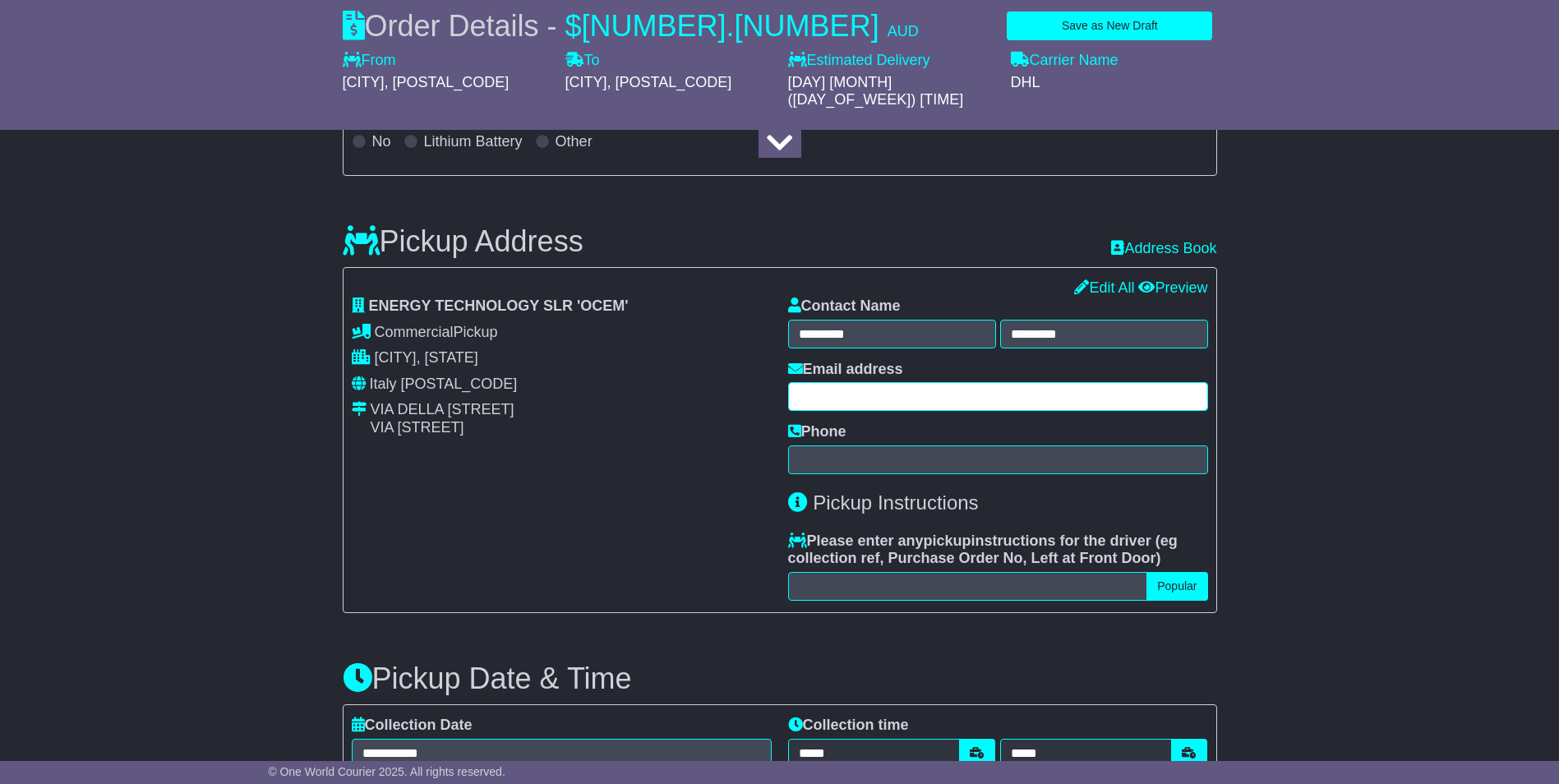 click at bounding box center [0, 0] 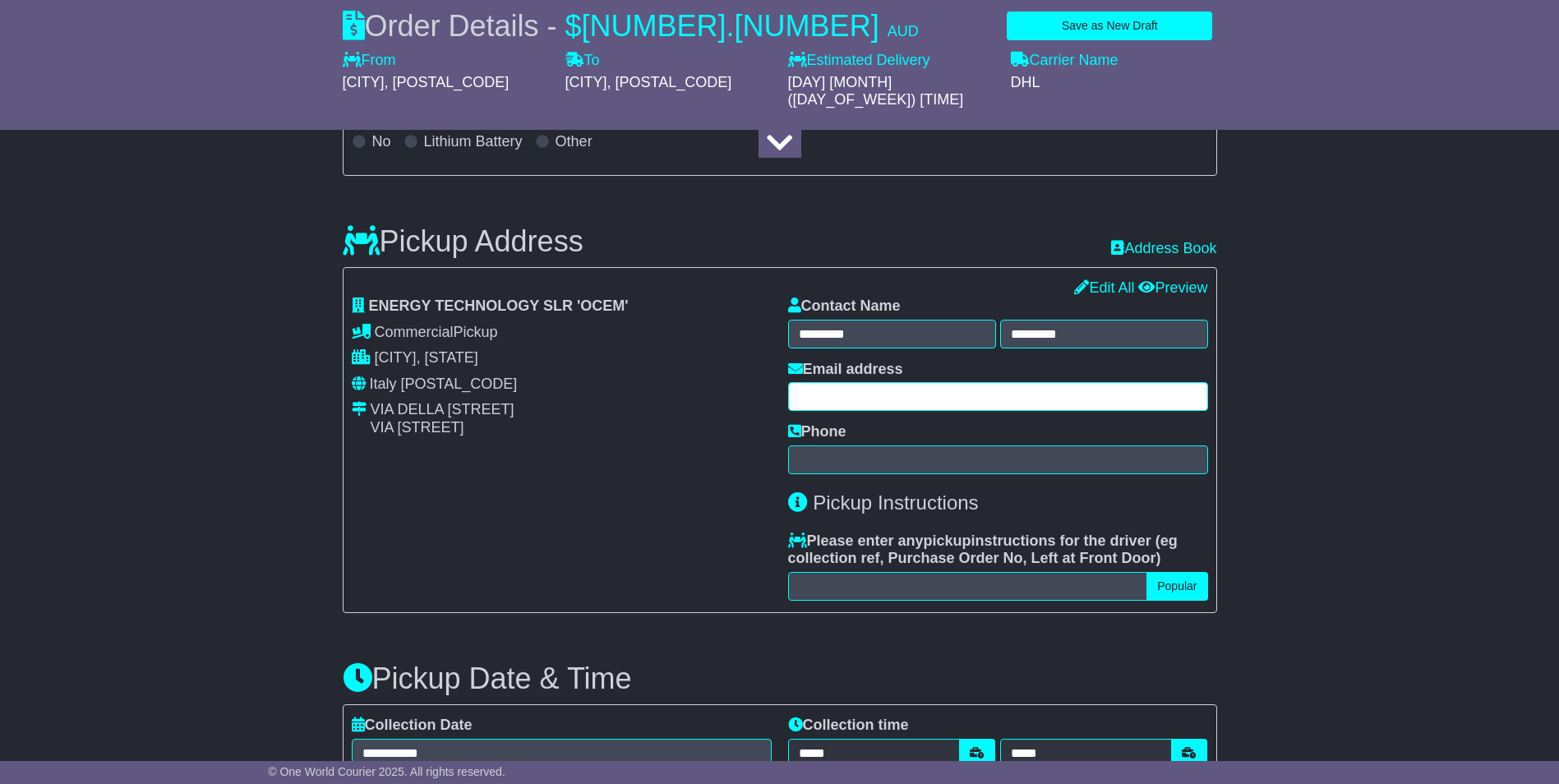 click at bounding box center [0, 0] 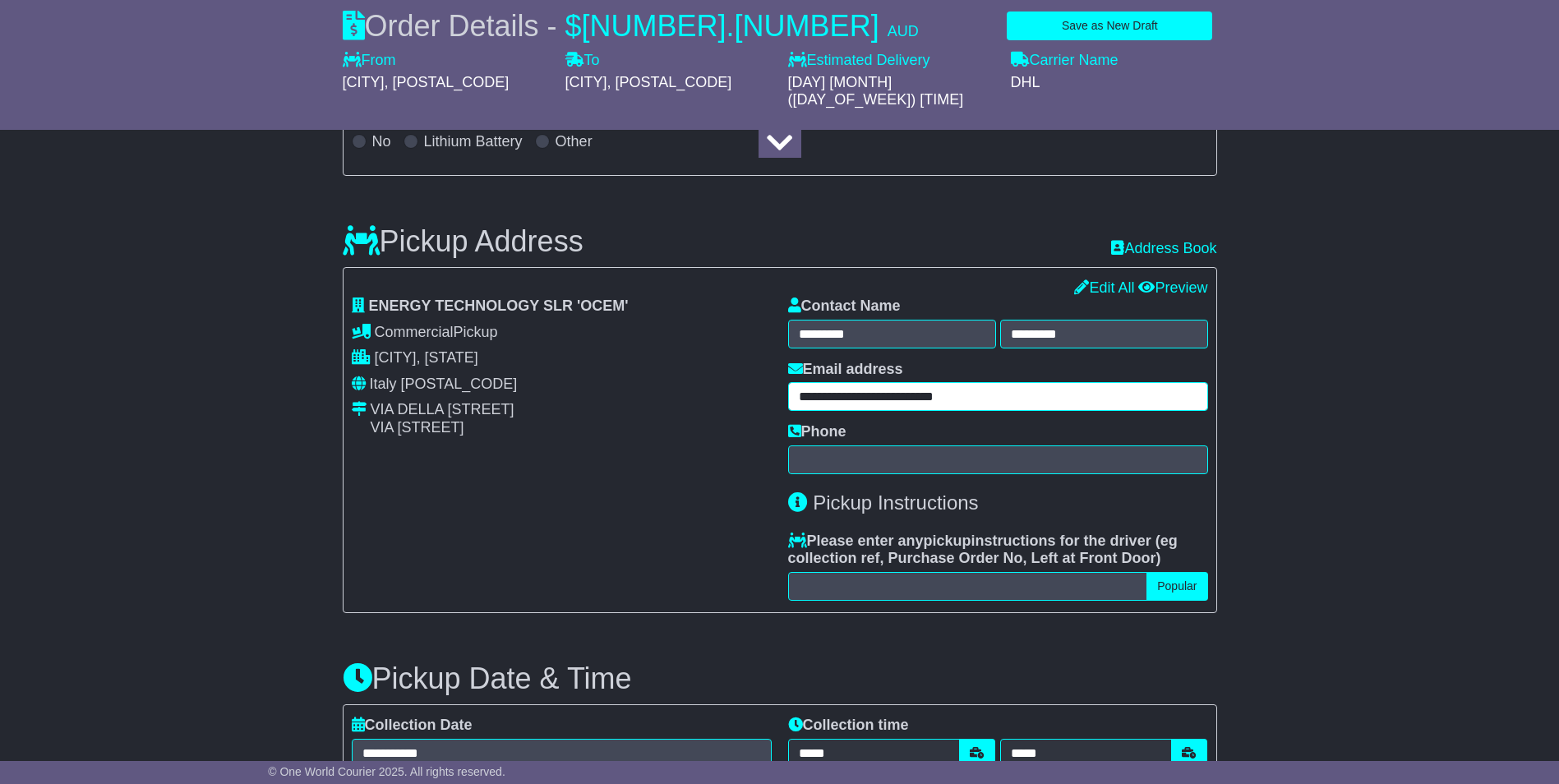 type on "**********" 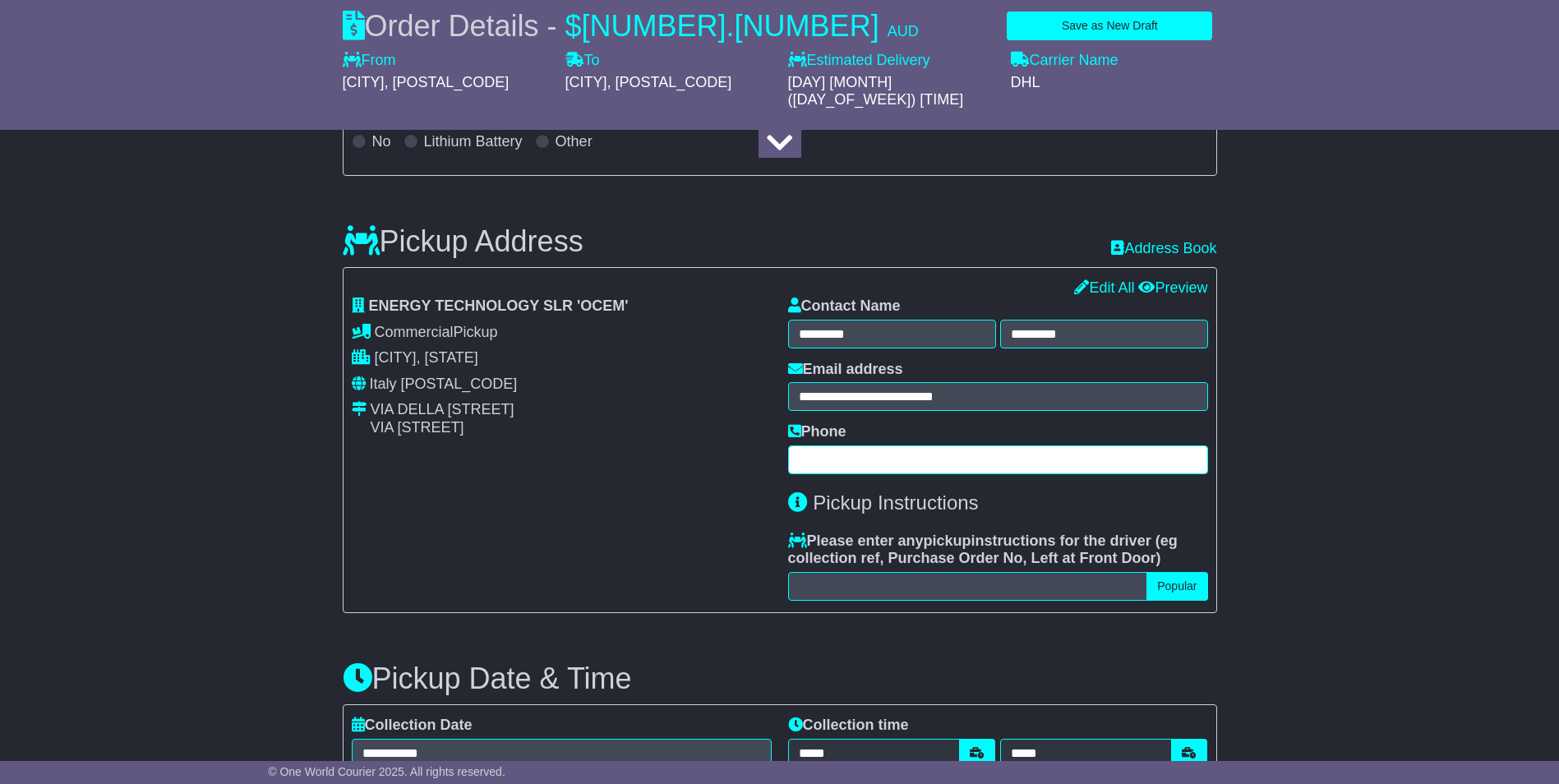 click at bounding box center [0, 0] 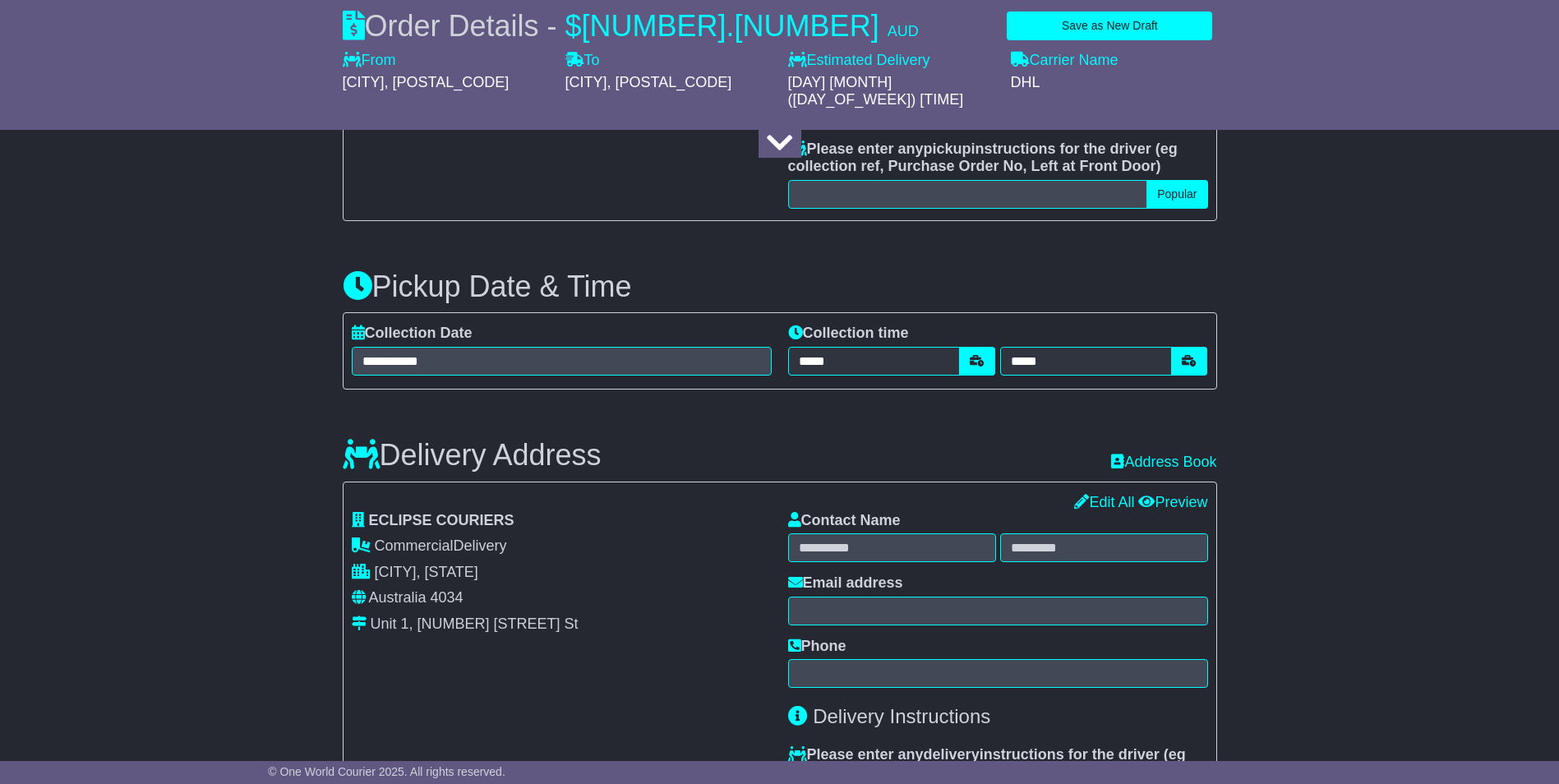 scroll, scrollTop: 822, scrollLeft: 0, axis: vertical 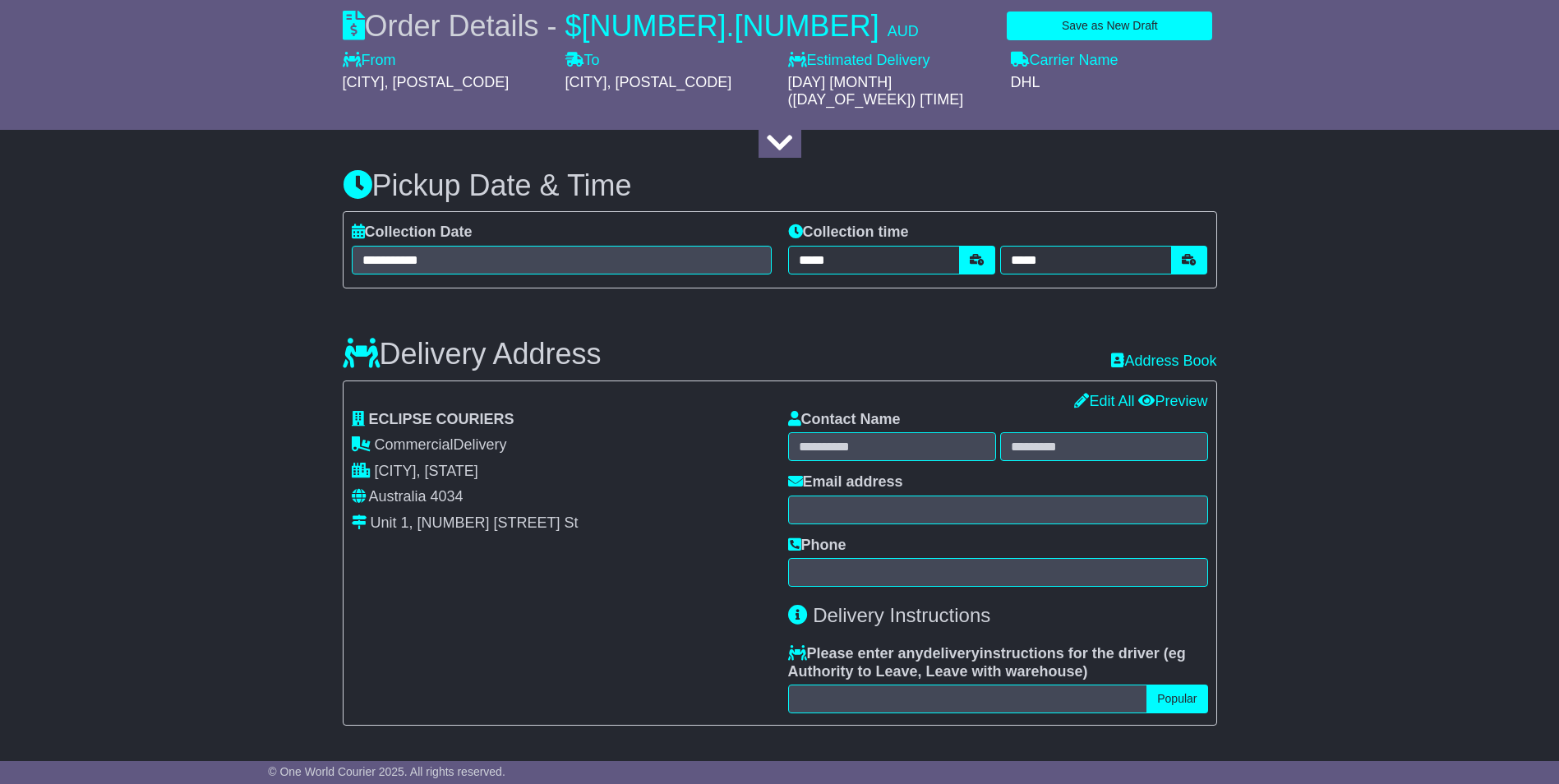 type on "**********" 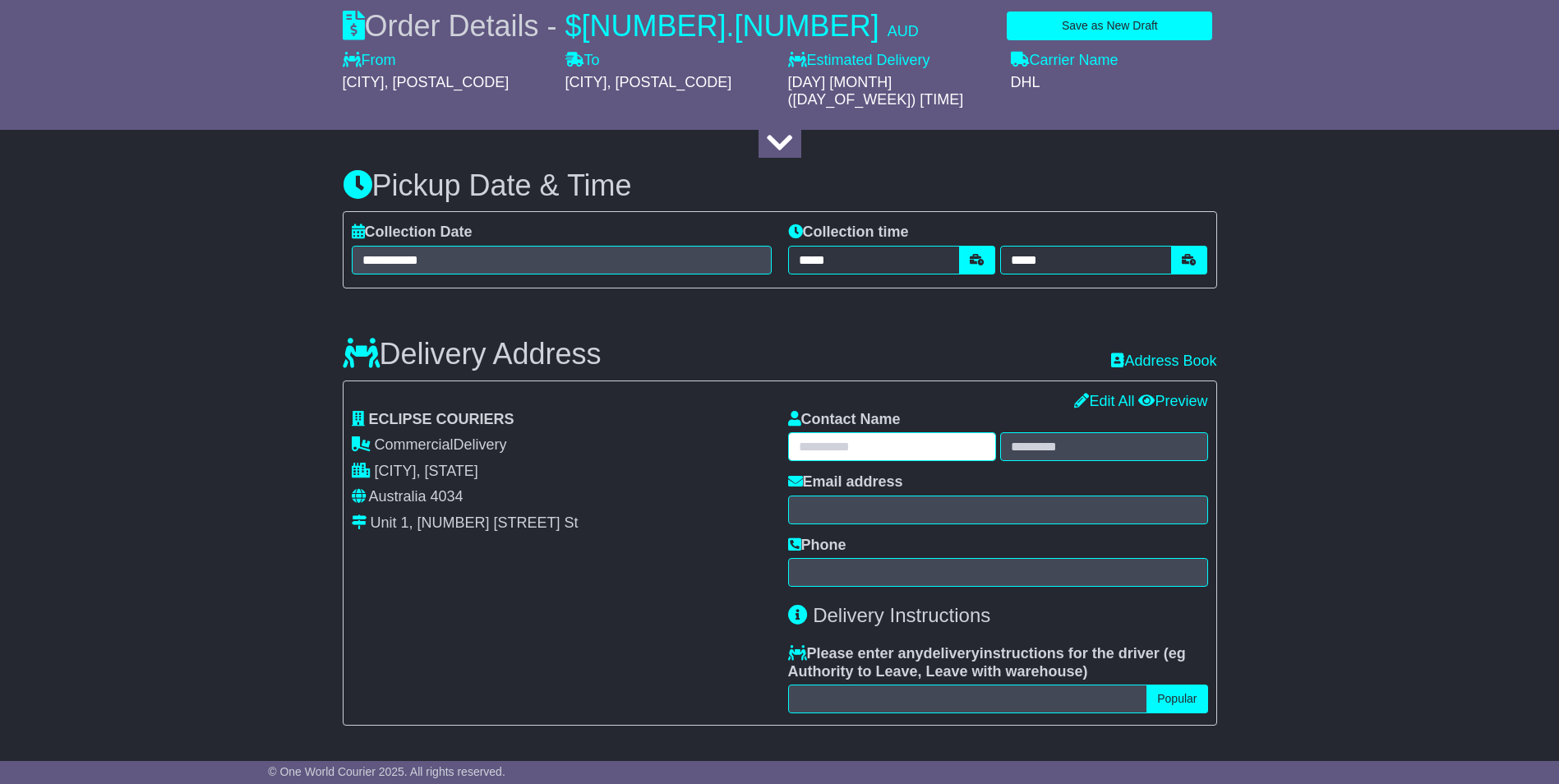 click at bounding box center (892, 446) 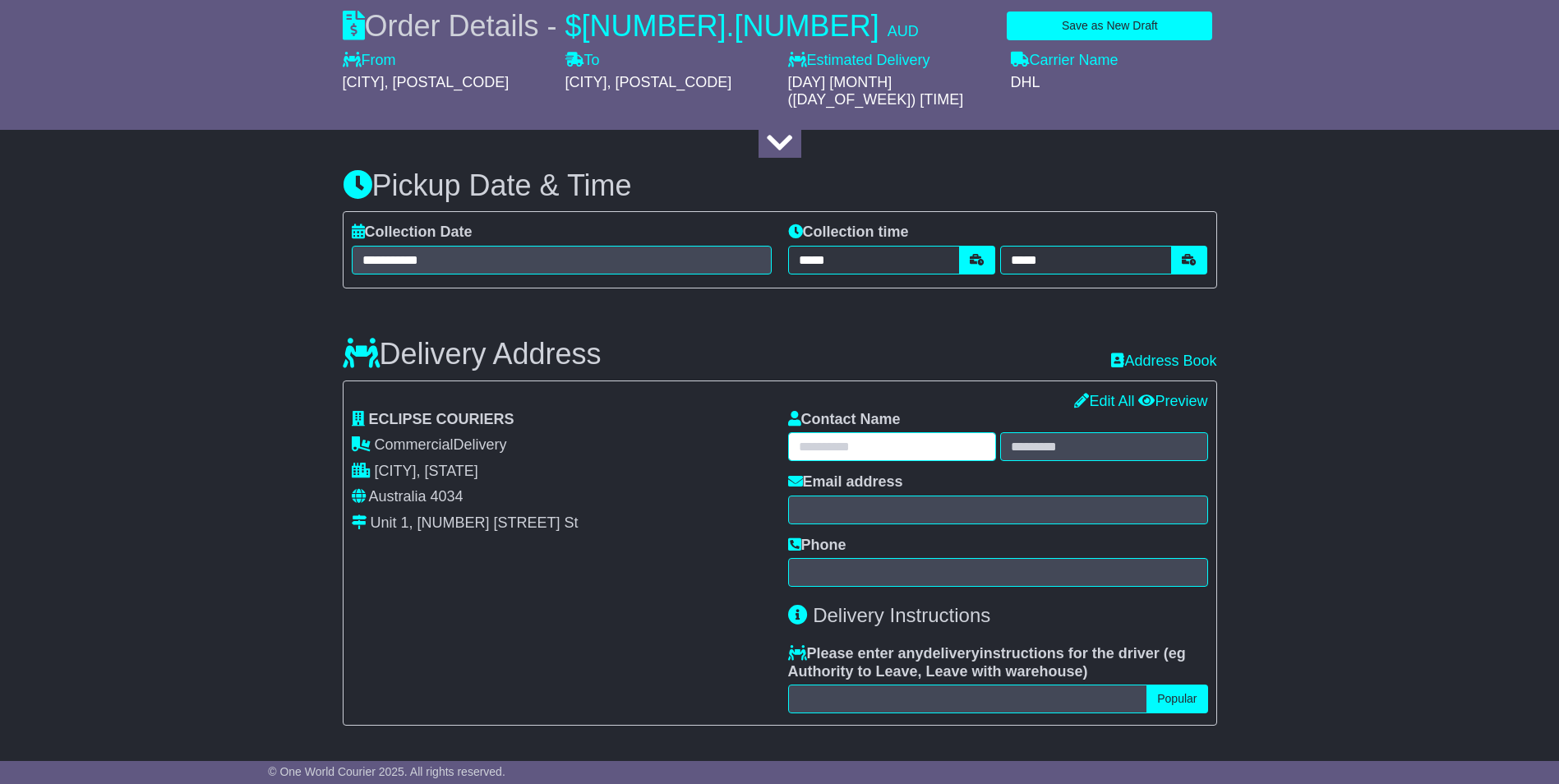 click at bounding box center [892, 446] 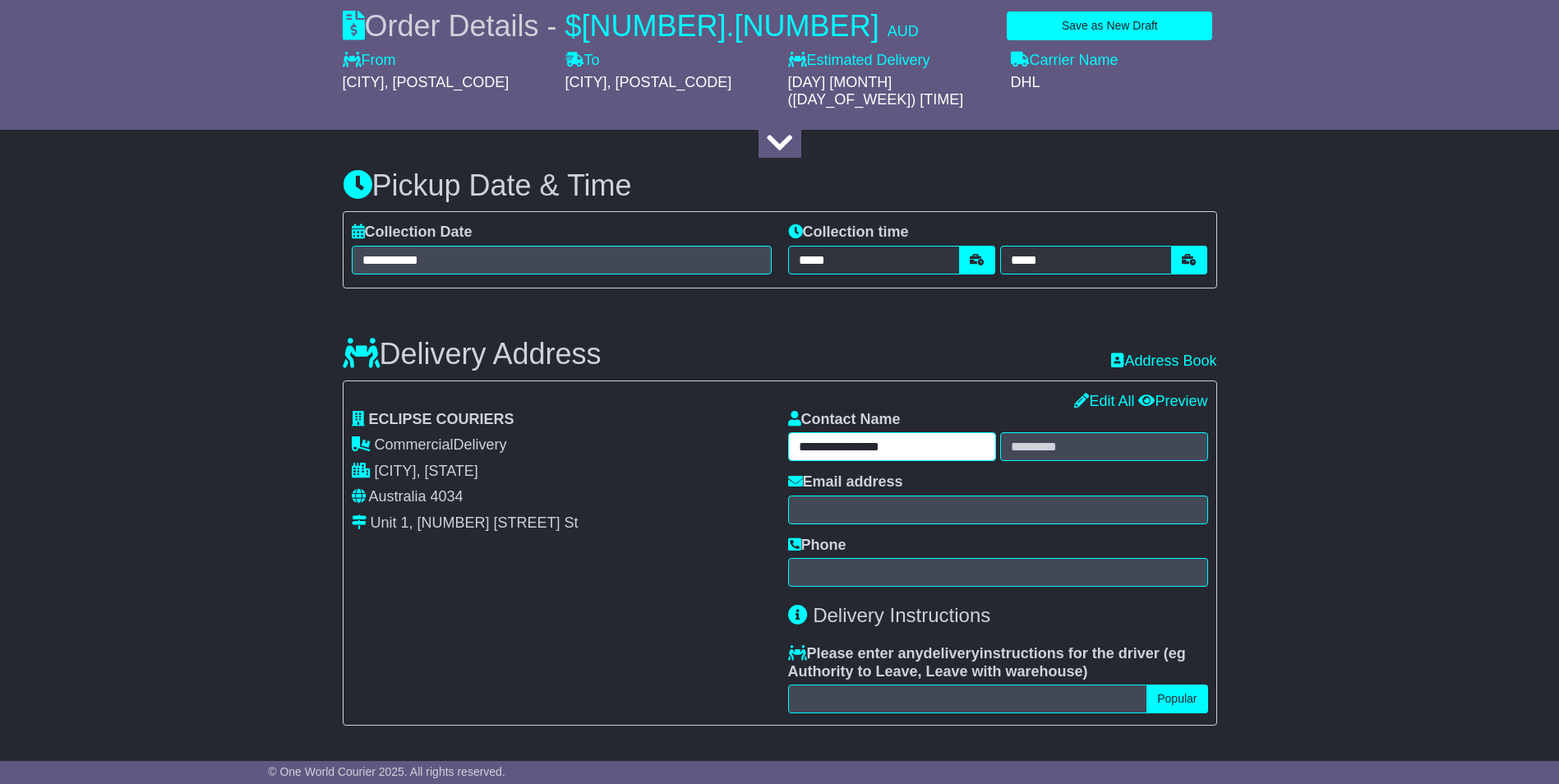 type on "**********" 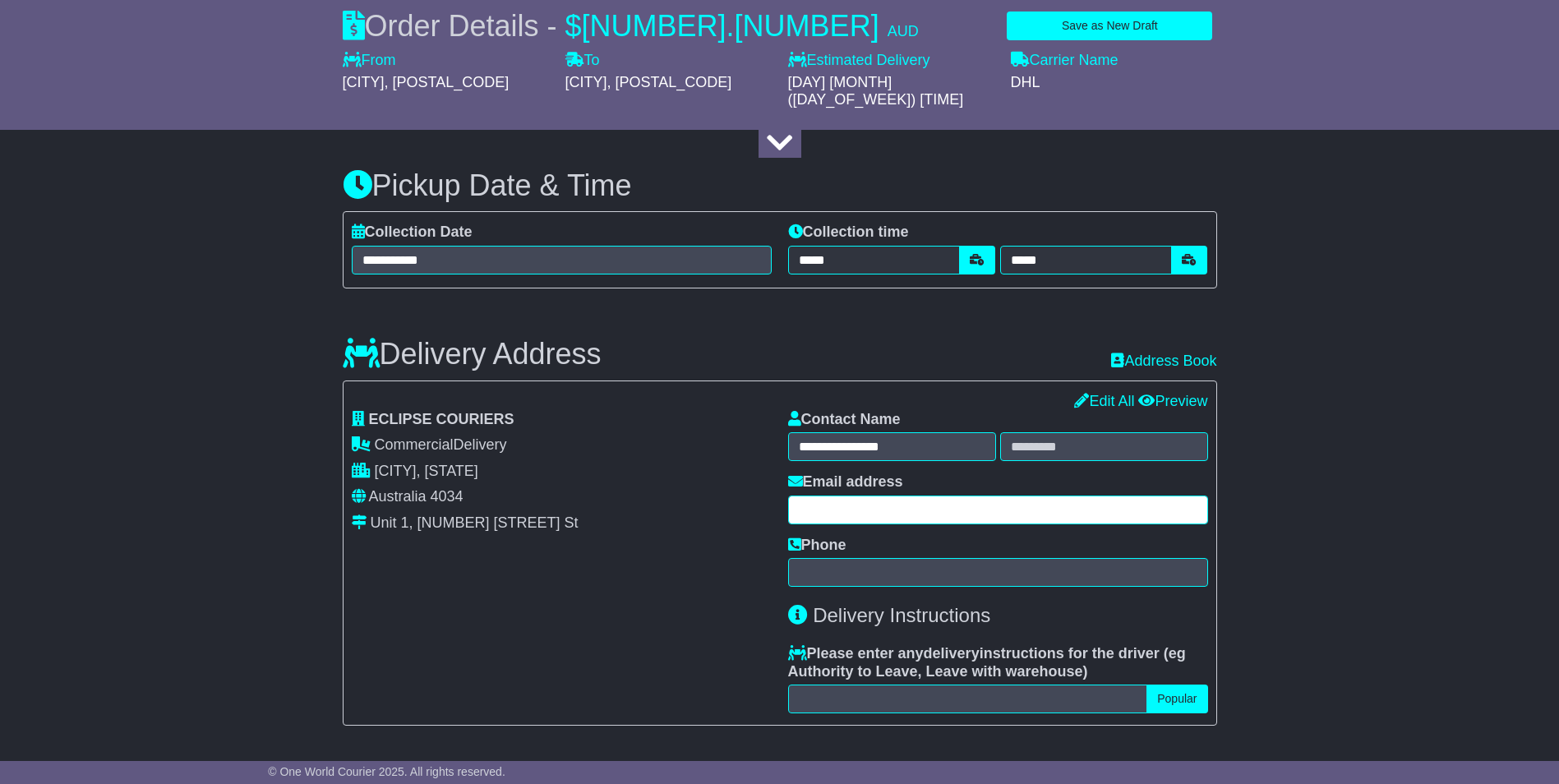 click at bounding box center (0, 0) 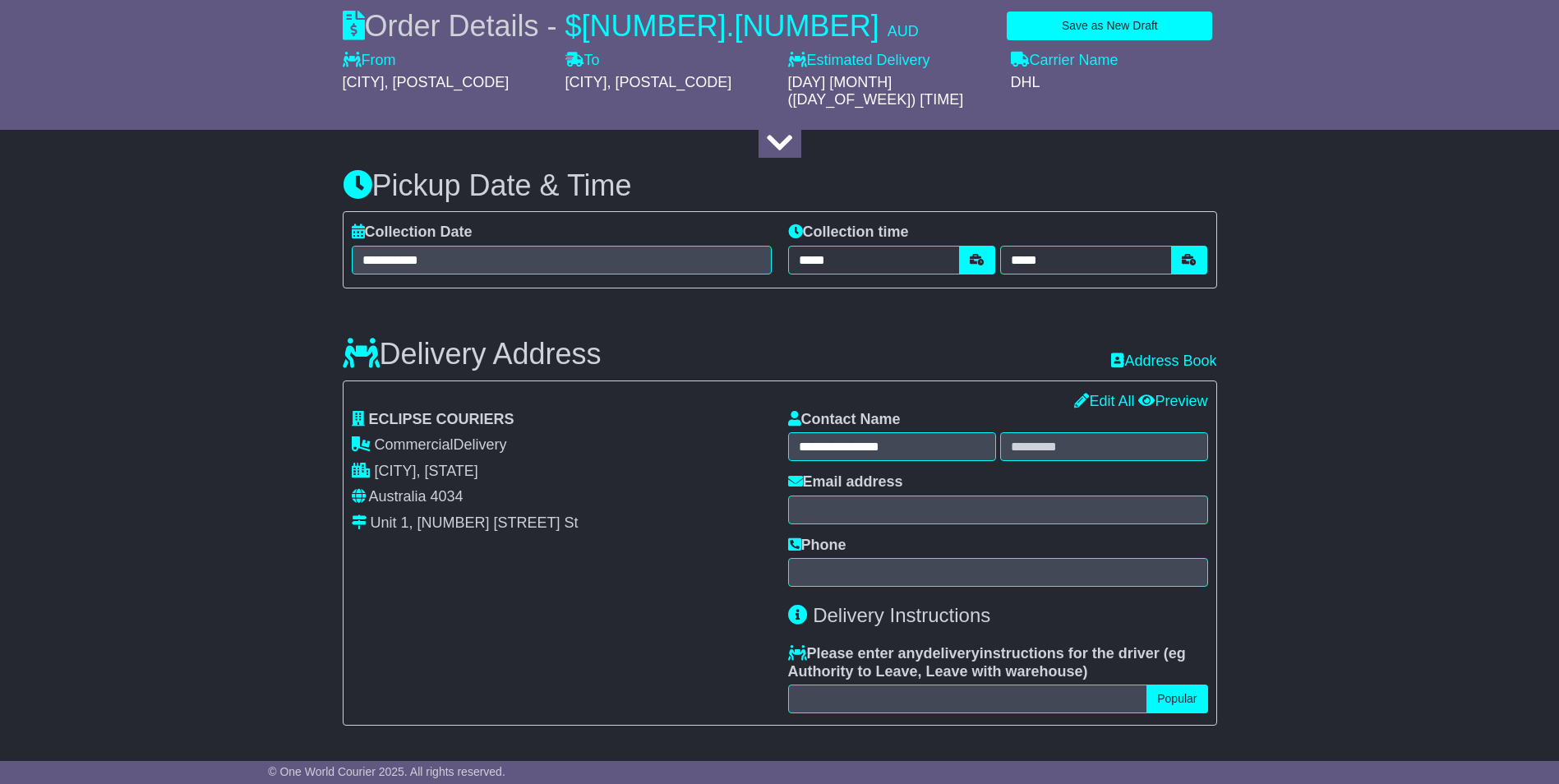 click on "**********" at bounding box center (561, 562) 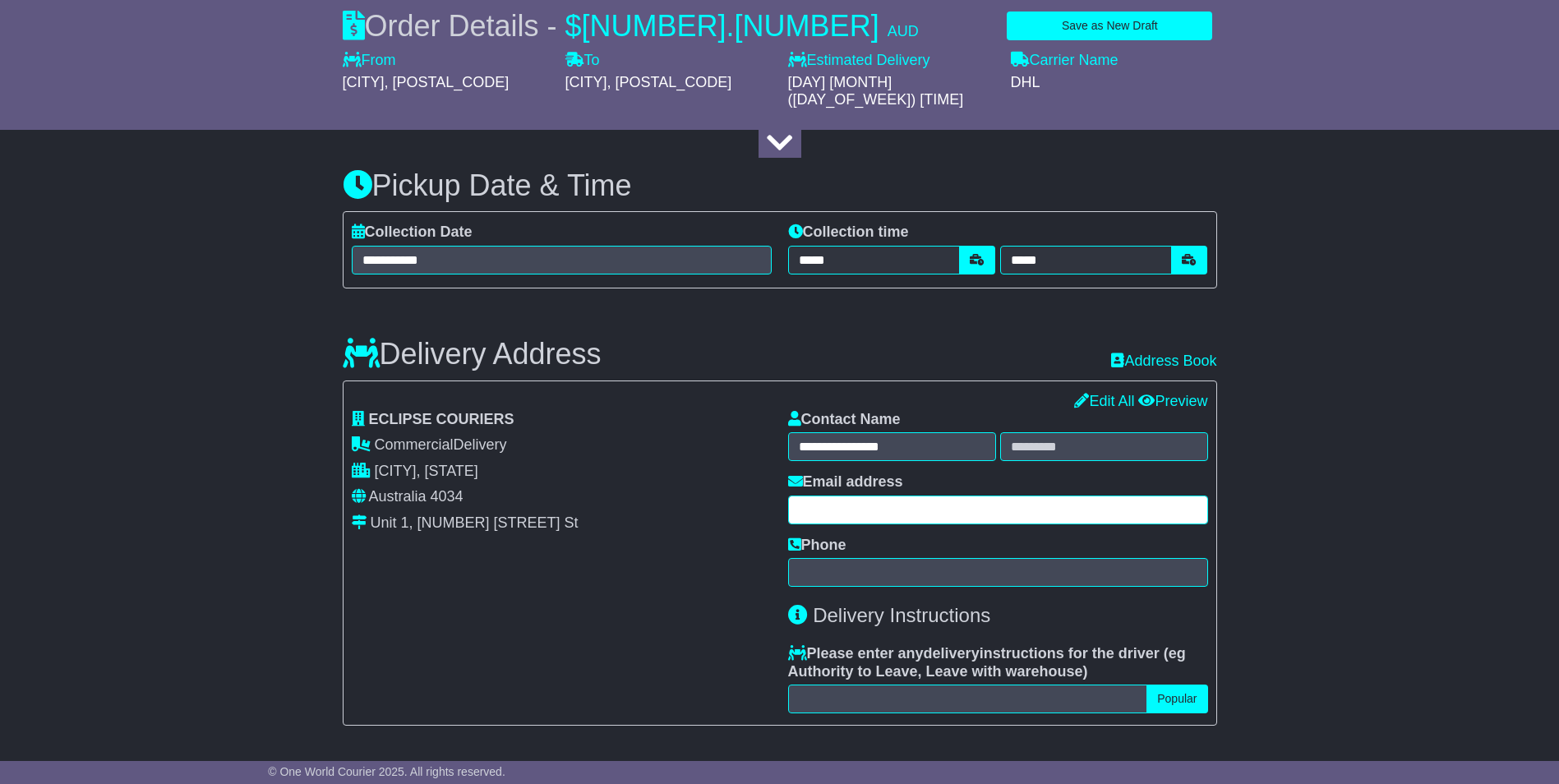 click at bounding box center [0, 0] 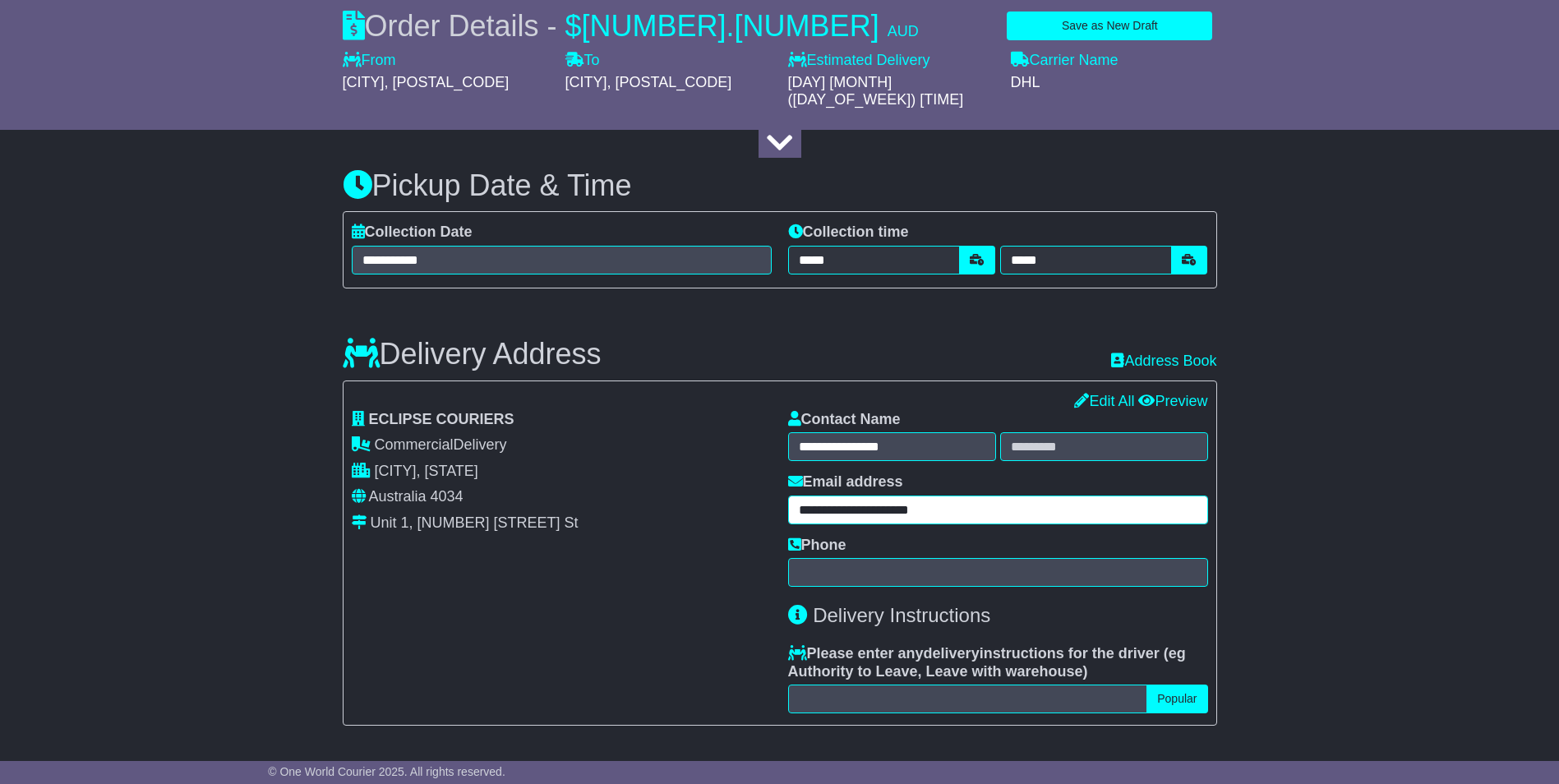 type on "**********" 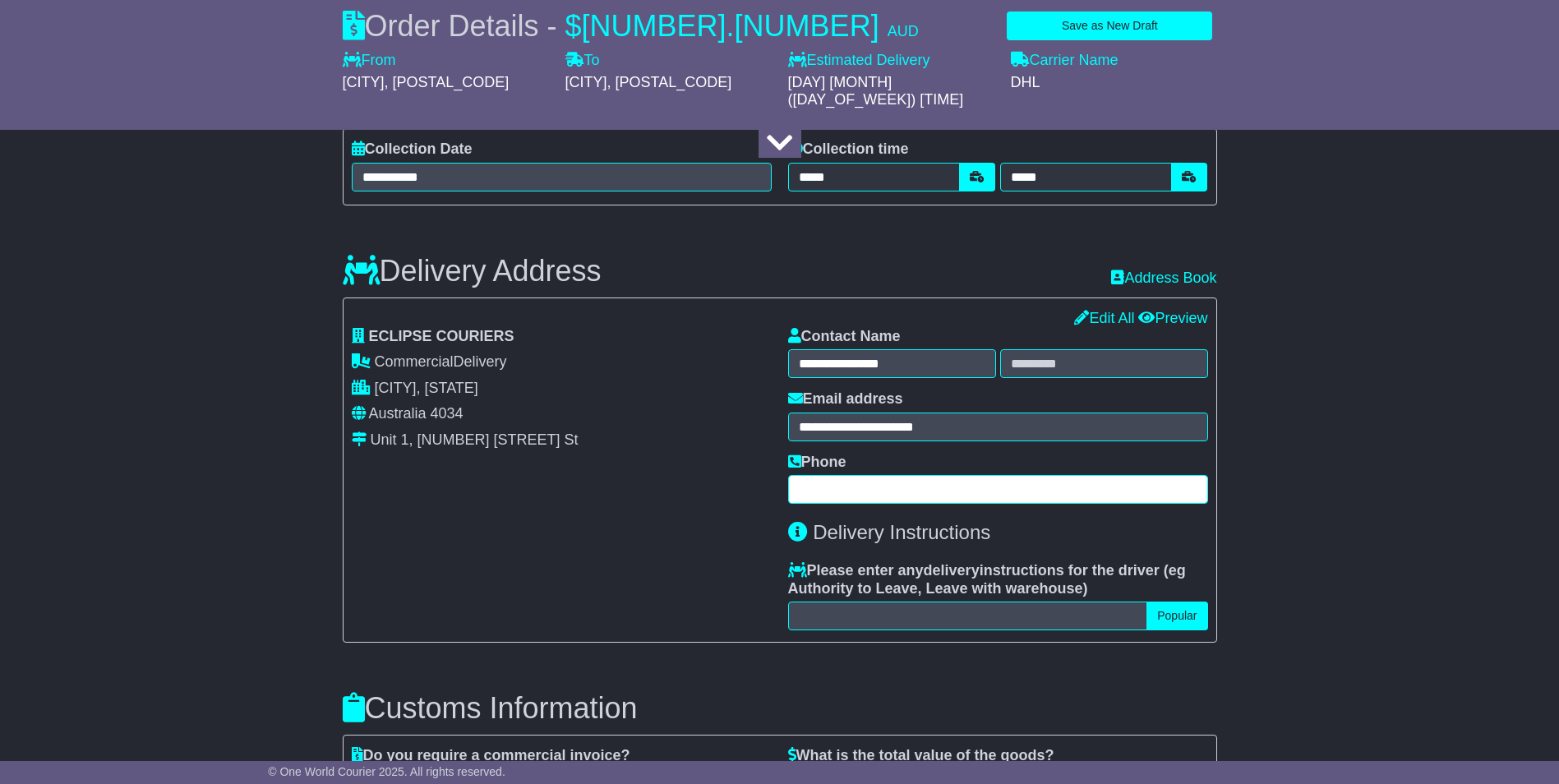 scroll, scrollTop: 986, scrollLeft: 0, axis: vertical 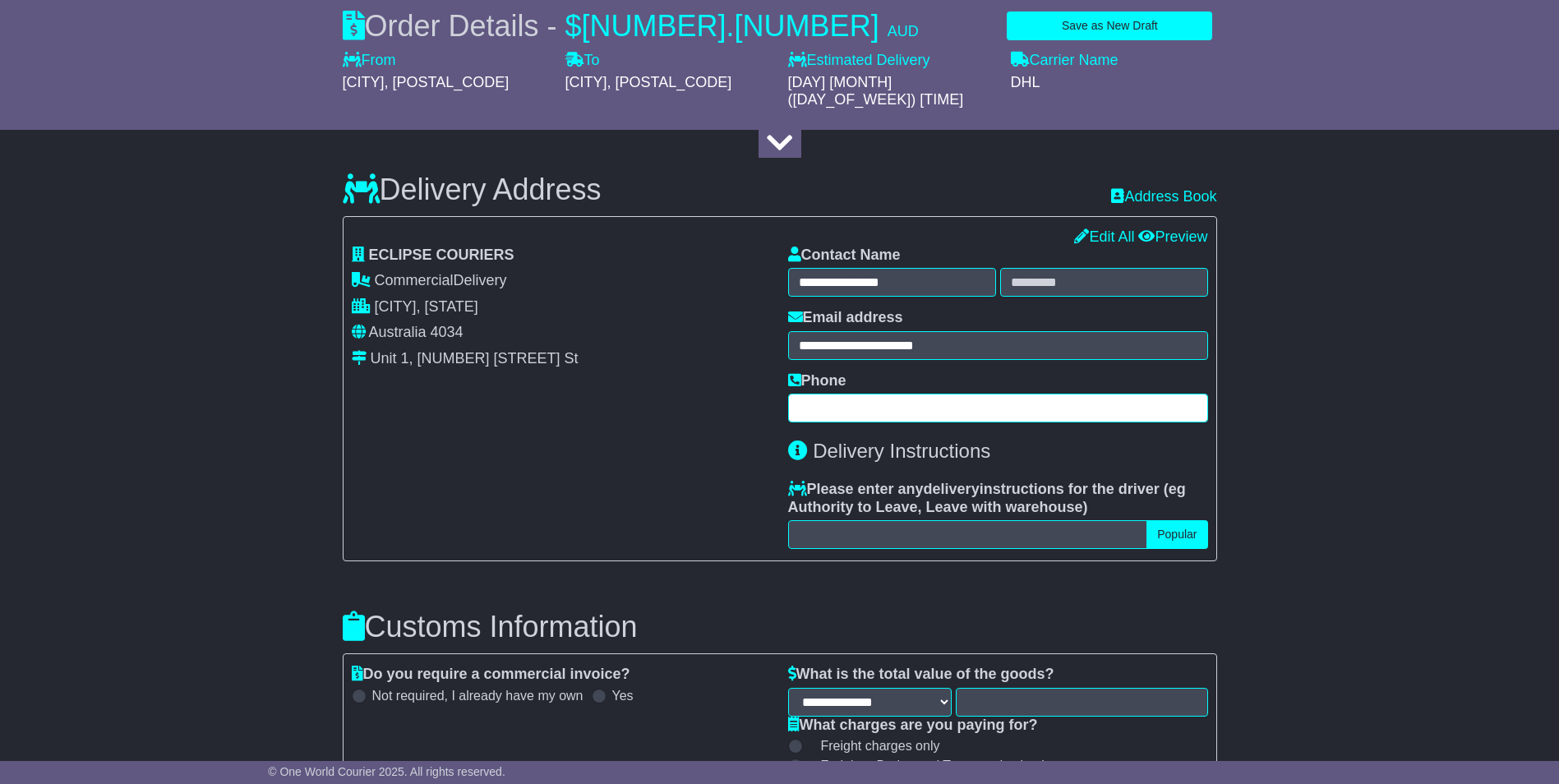 click at bounding box center (0, 0) 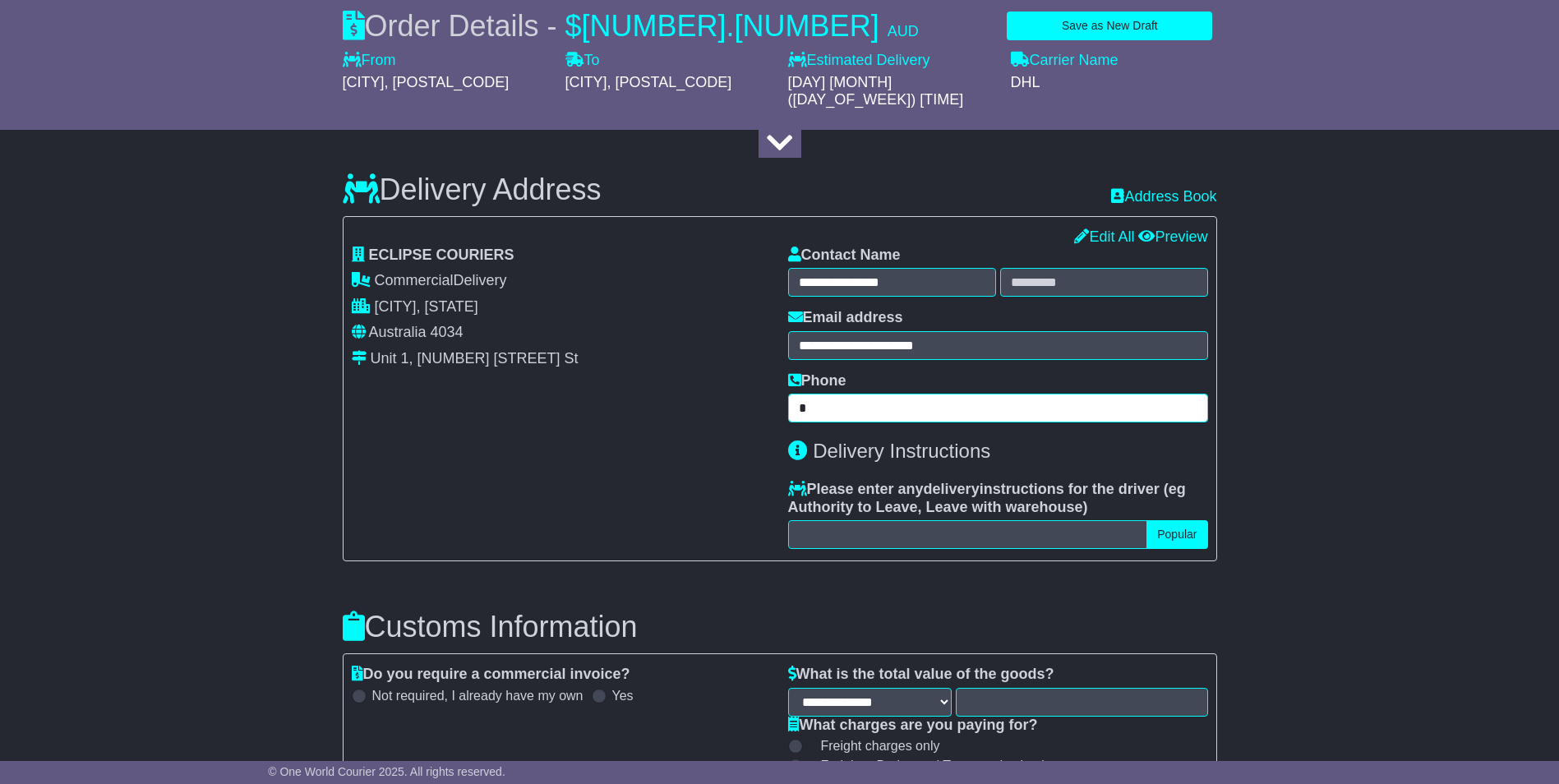 paste on "**********" 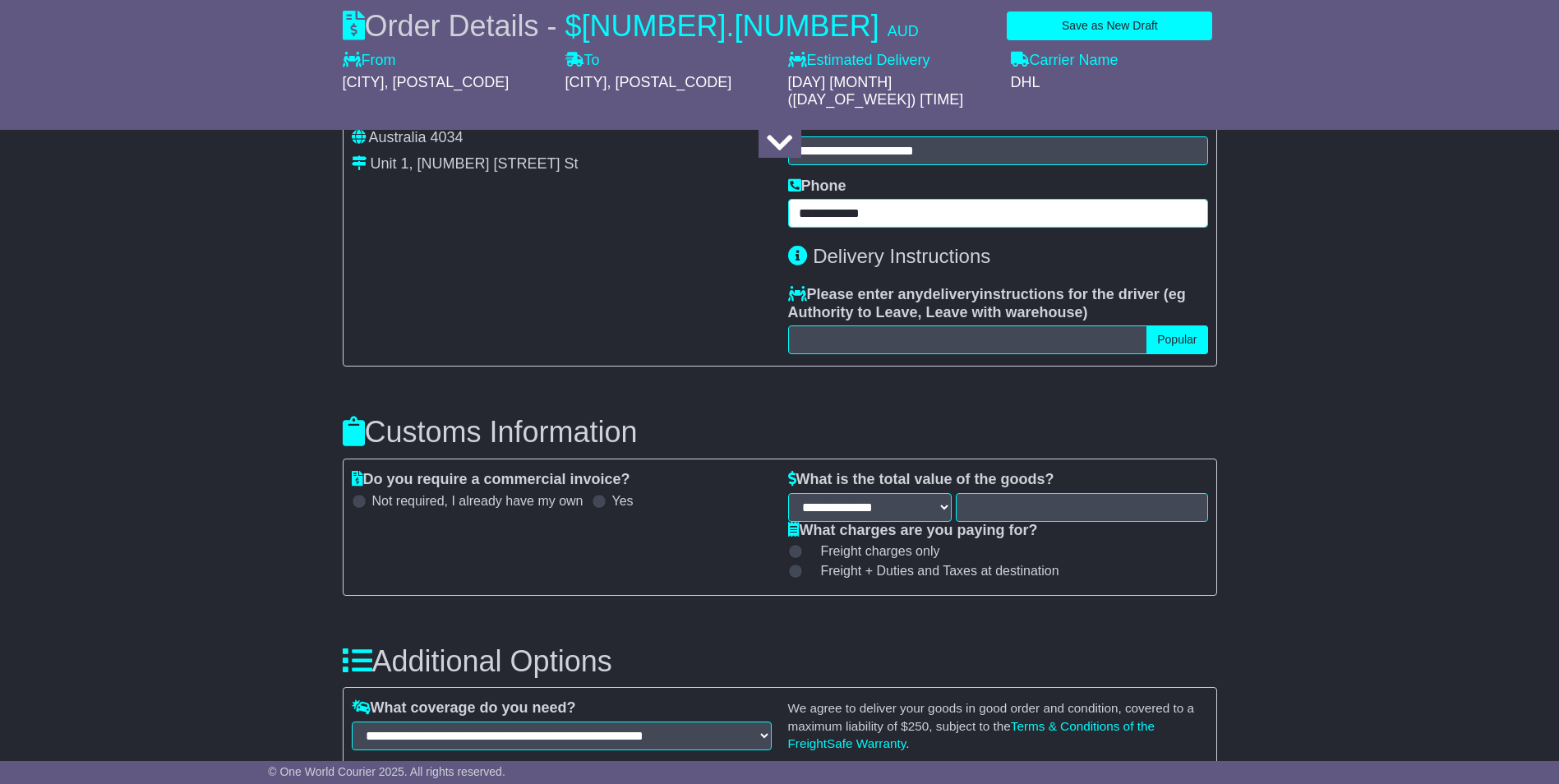 scroll, scrollTop: 1233, scrollLeft: 0, axis: vertical 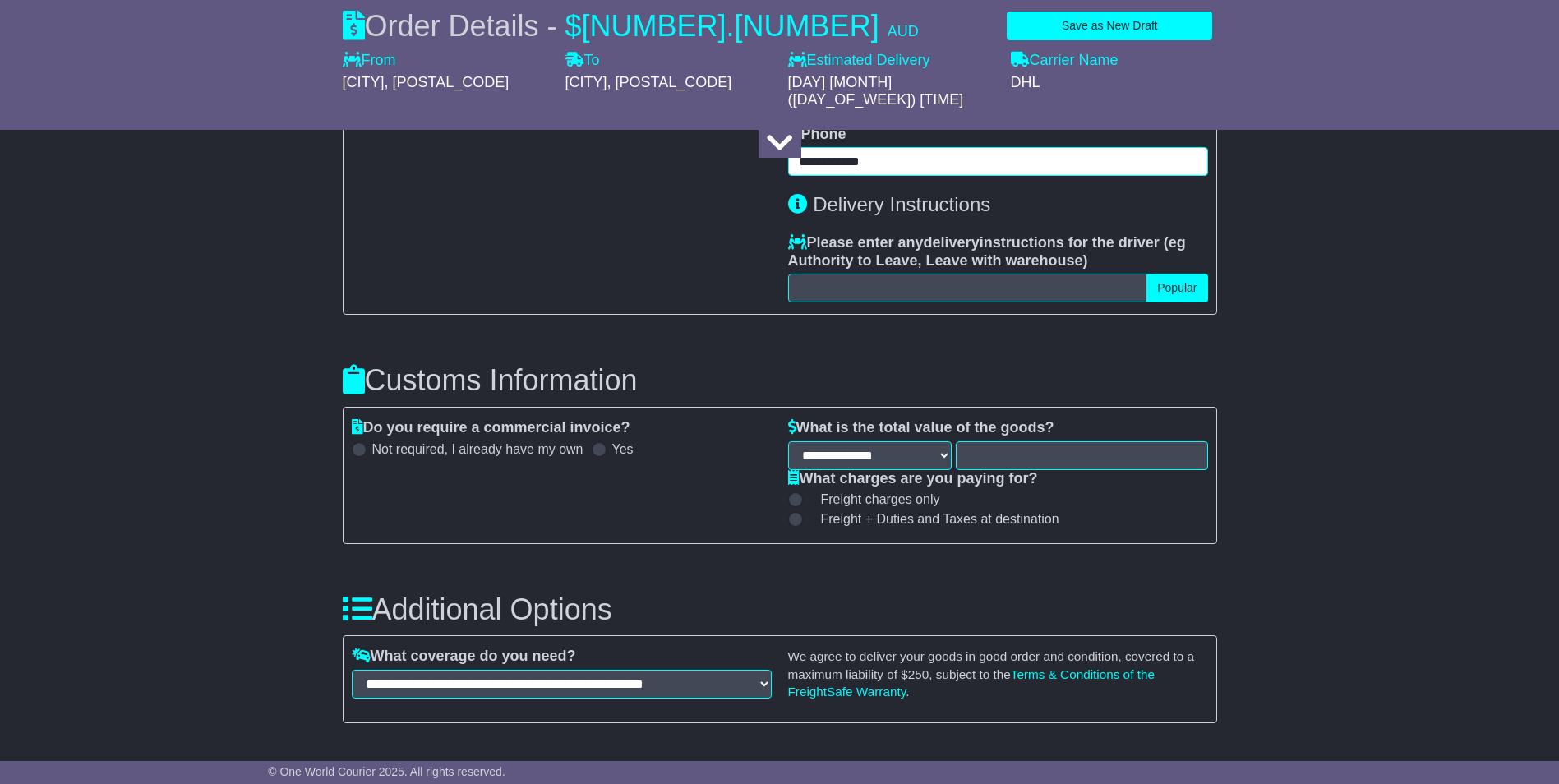 type on "**********" 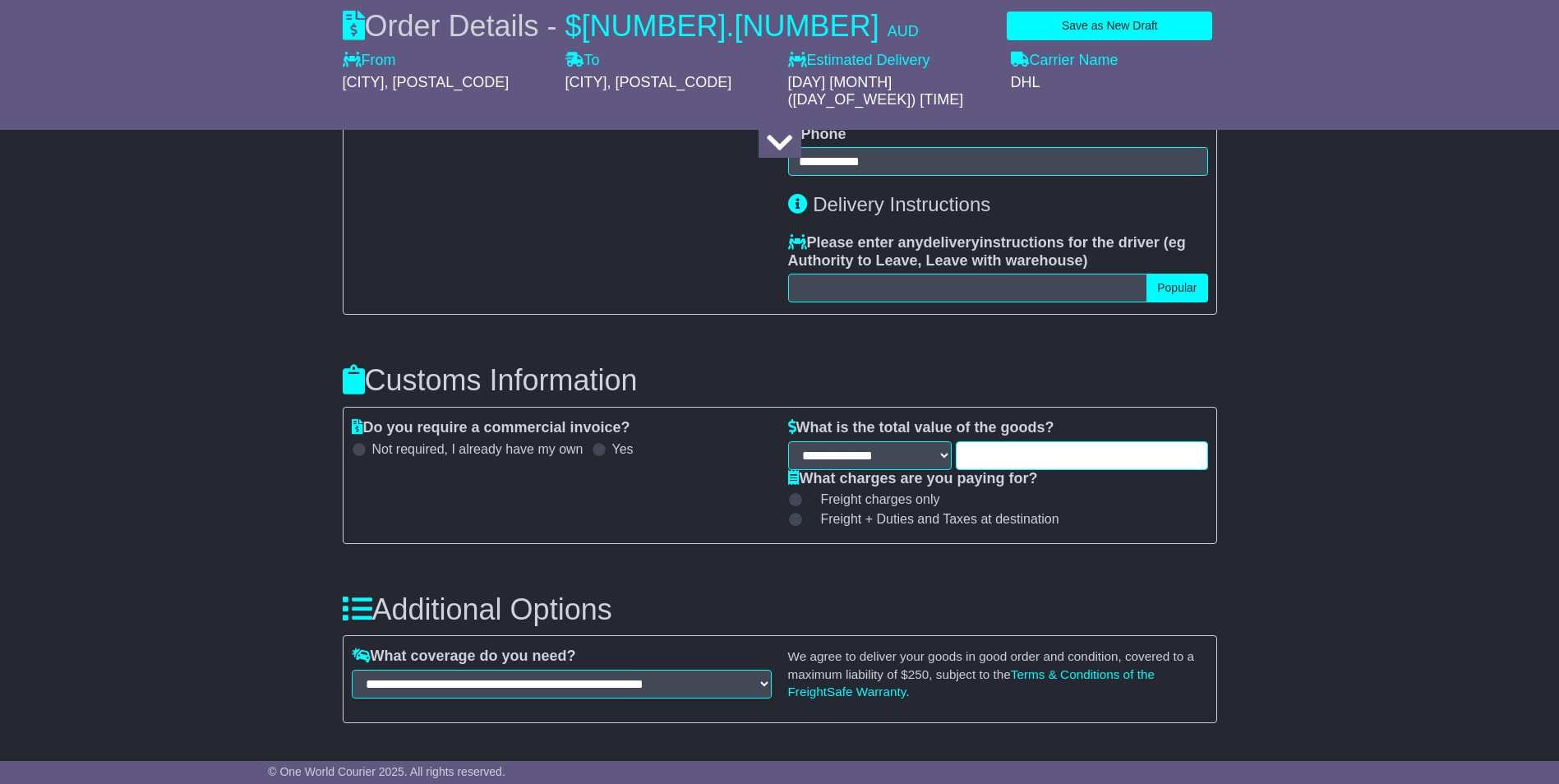 click at bounding box center [1082, 455] 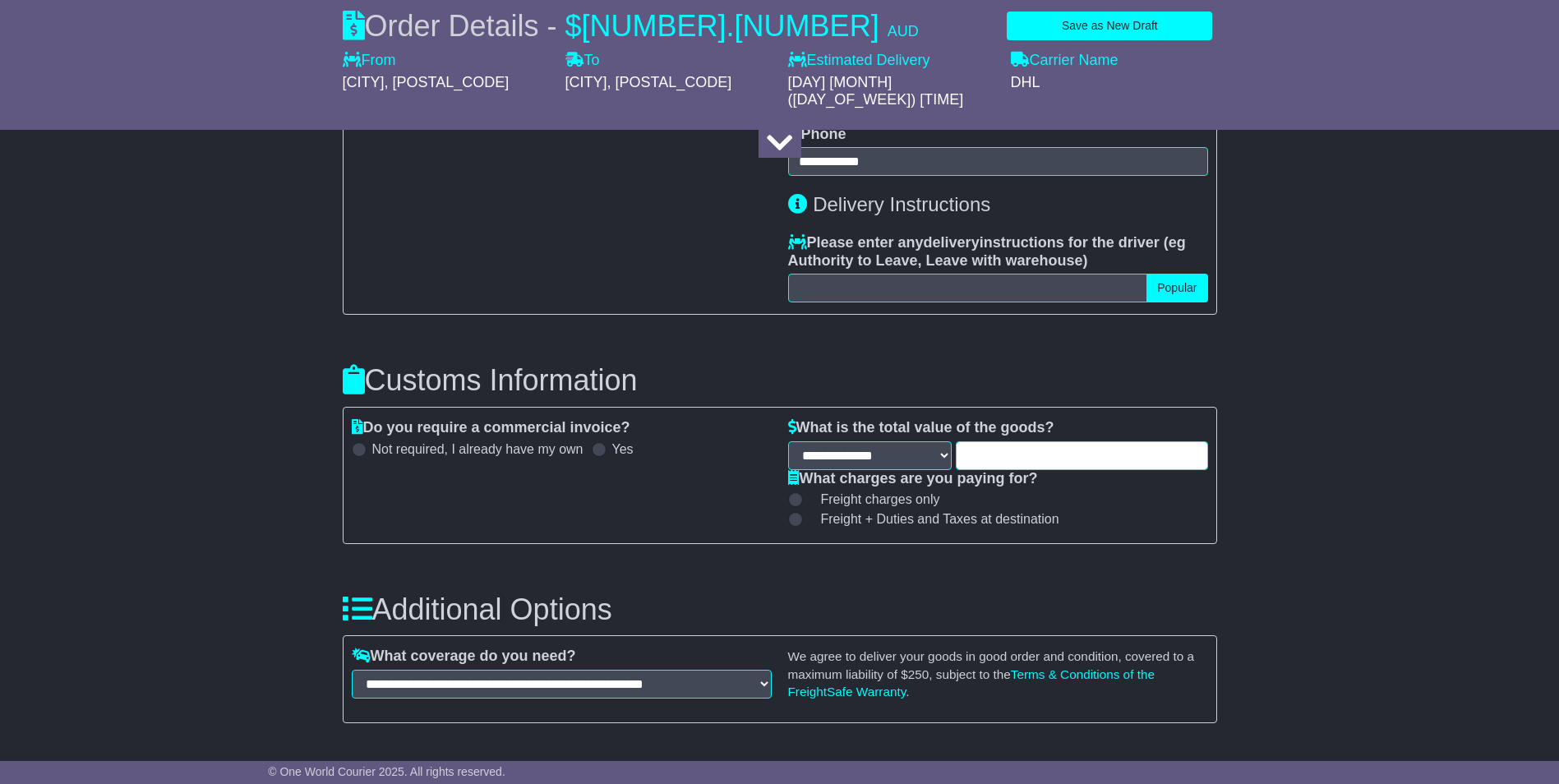 click at bounding box center (1082, 455) 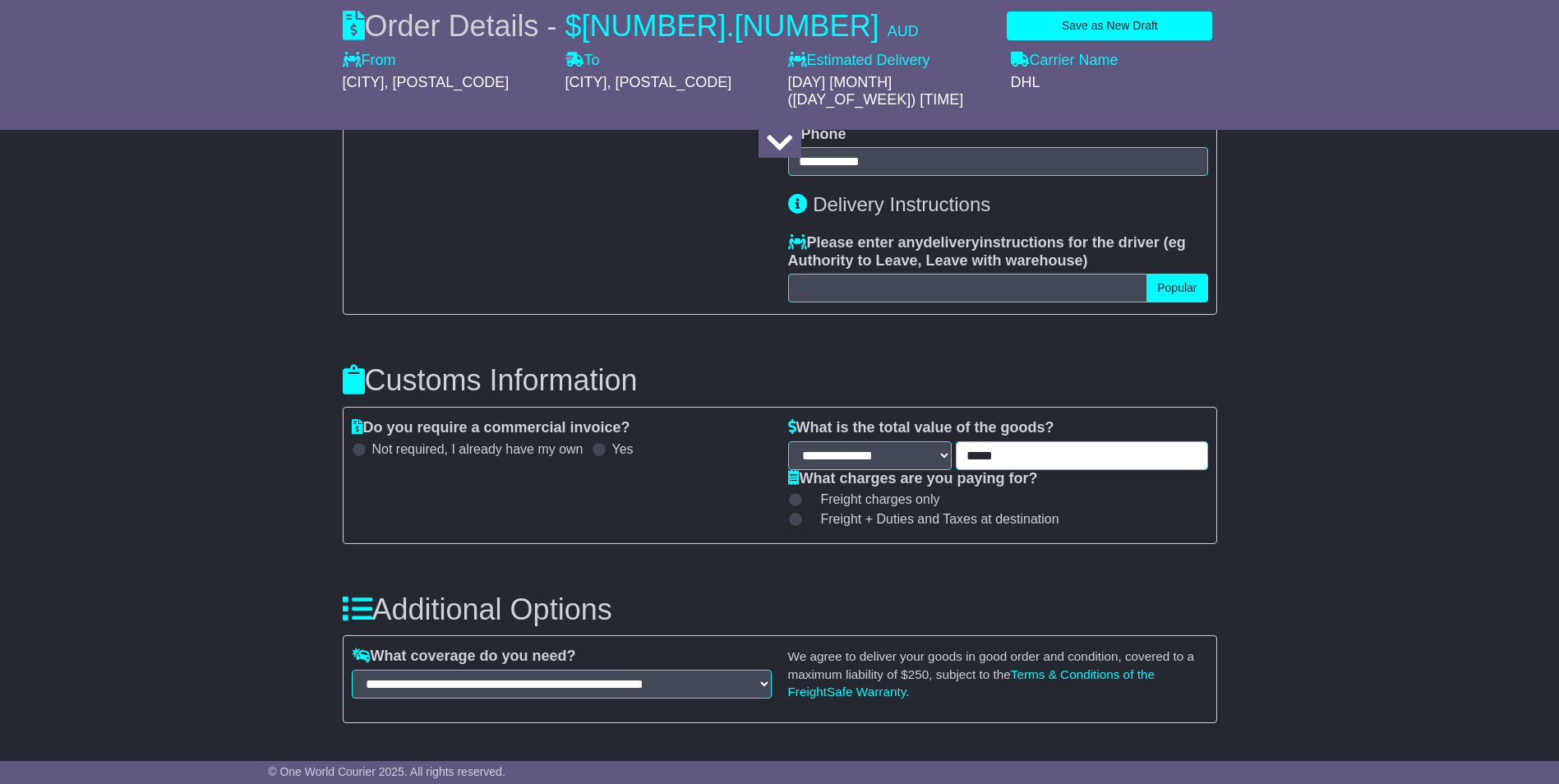 type on "*****" 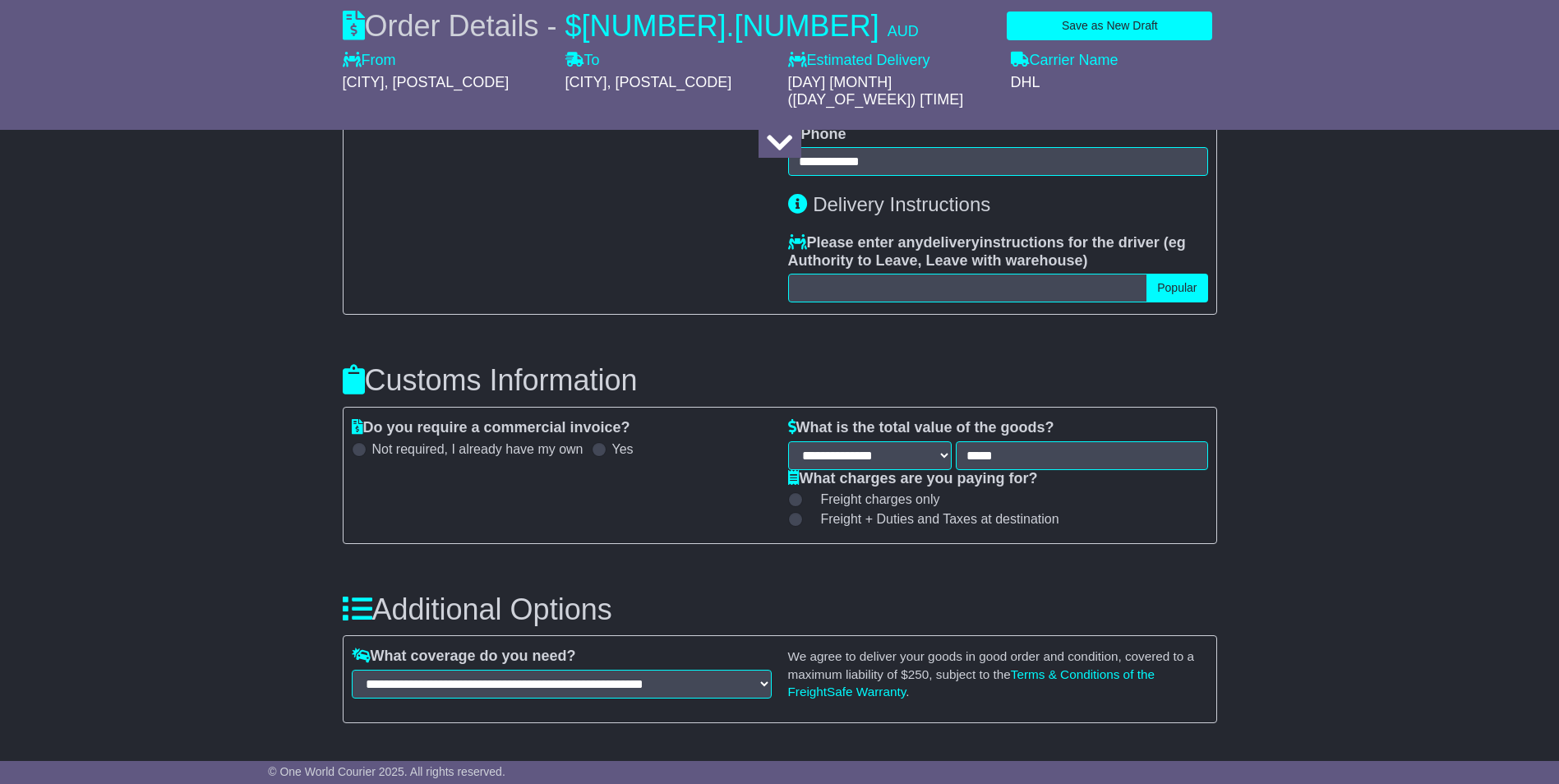 click at bounding box center [796, 500] 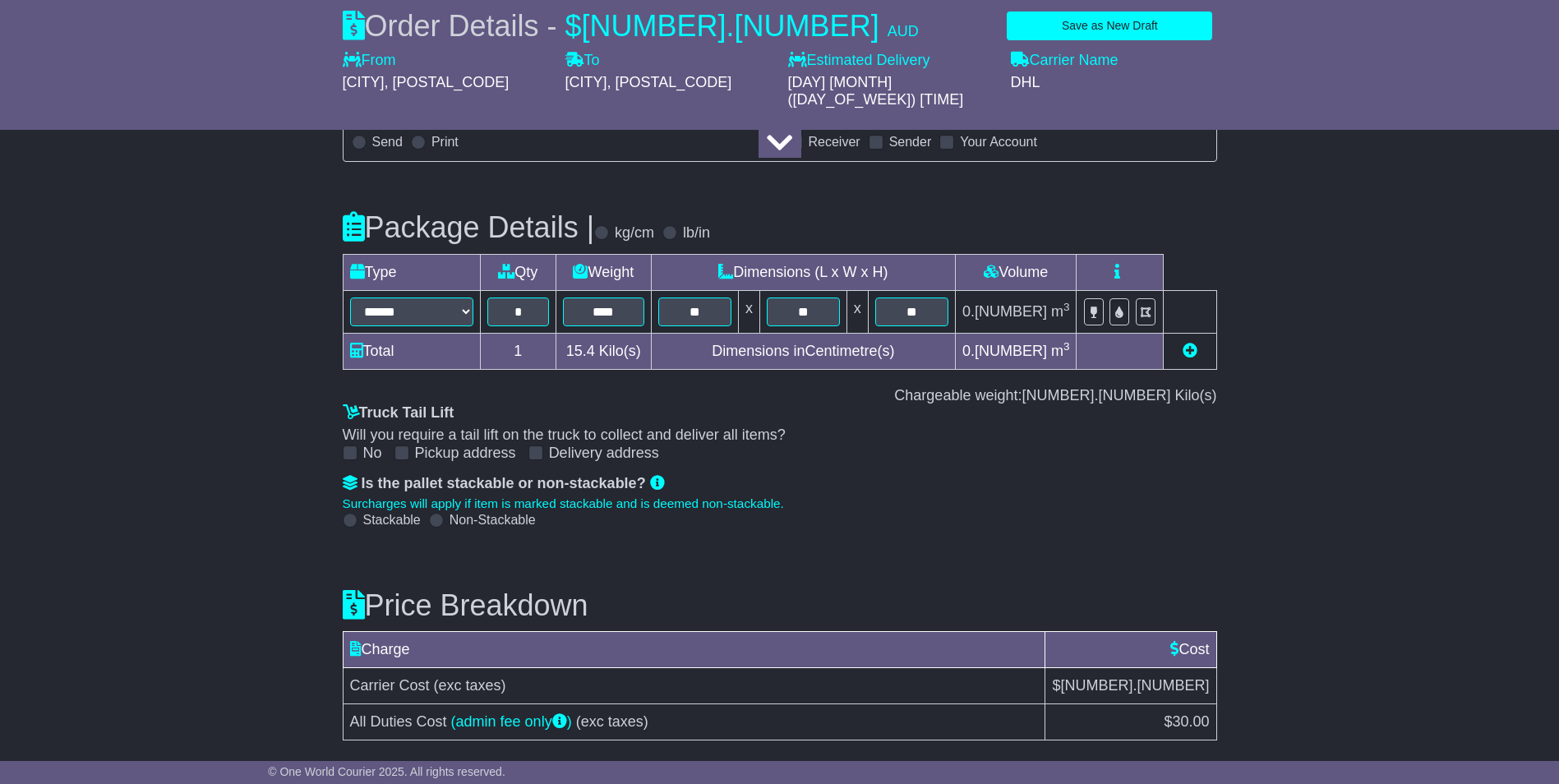 scroll, scrollTop: 2006, scrollLeft: 0, axis: vertical 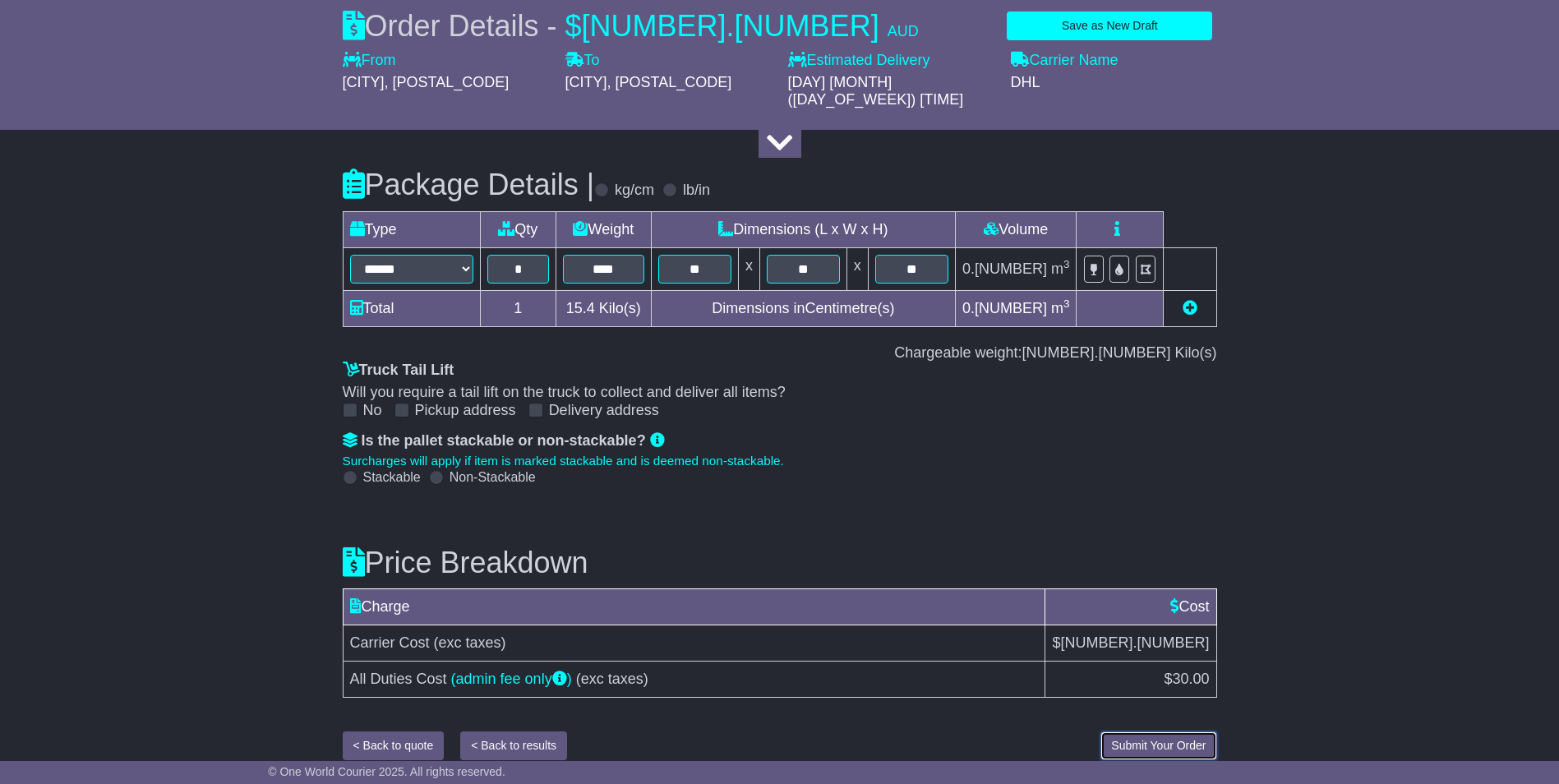 click on "Submit Your Order" at bounding box center [0, 0] 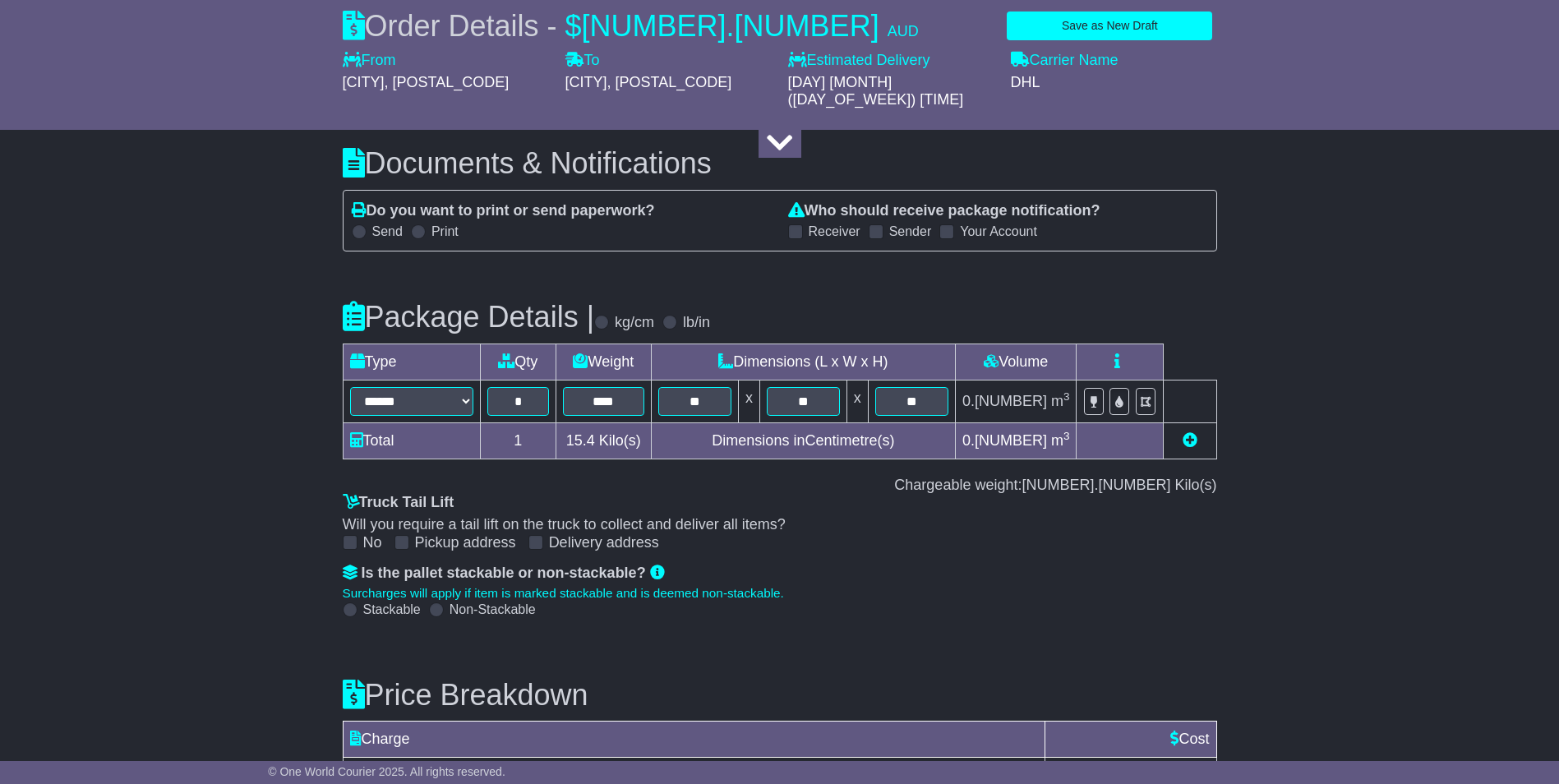 scroll, scrollTop: 2006, scrollLeft: 0, axis: vertical 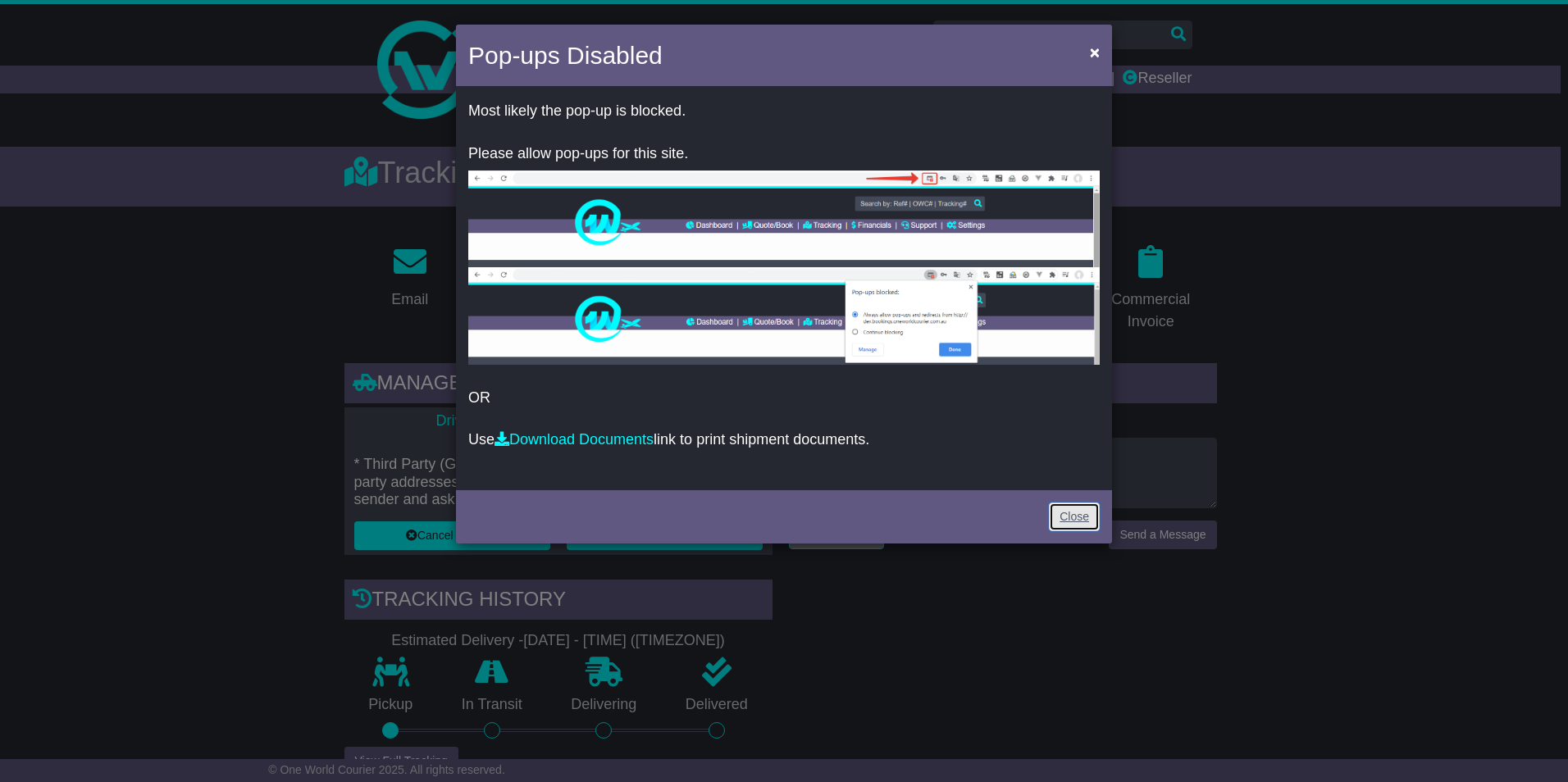 click on "Close" at bounding box center [1074, 516] 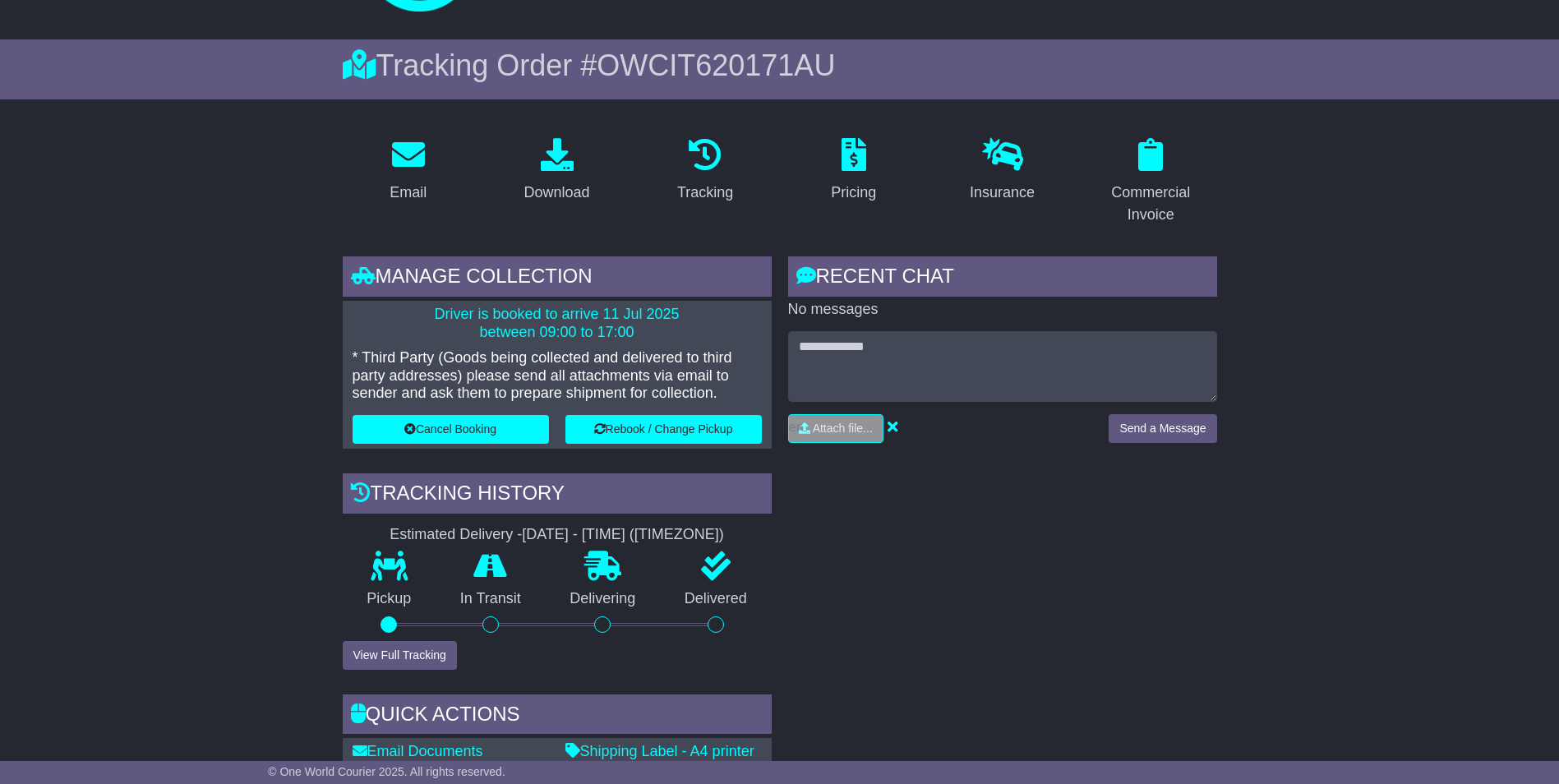 scroll, scrollTop: 247, scrollLeft: 0, axis: vertical 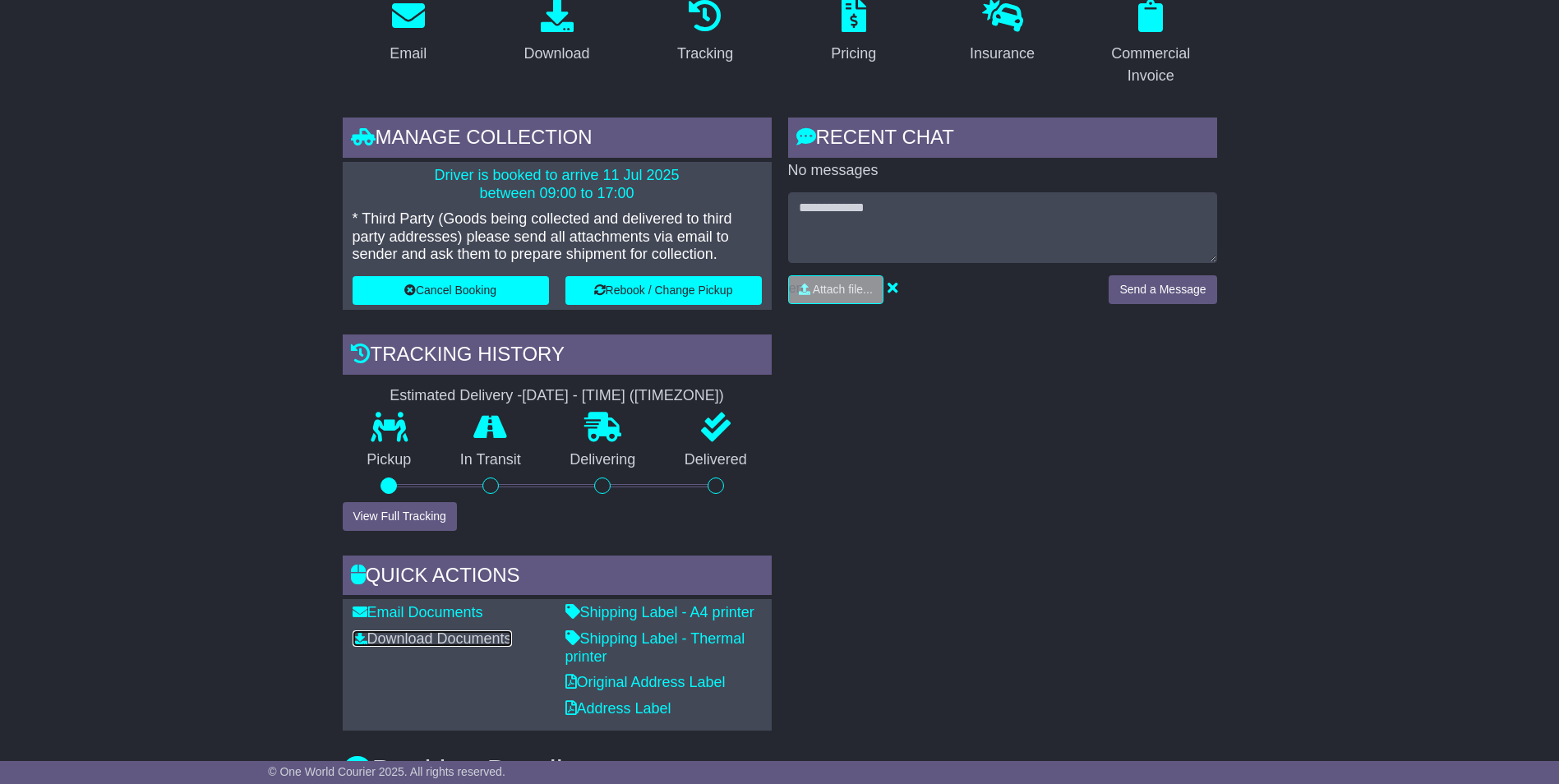 click on "Download Documents" at bounding box center (432, 639) 